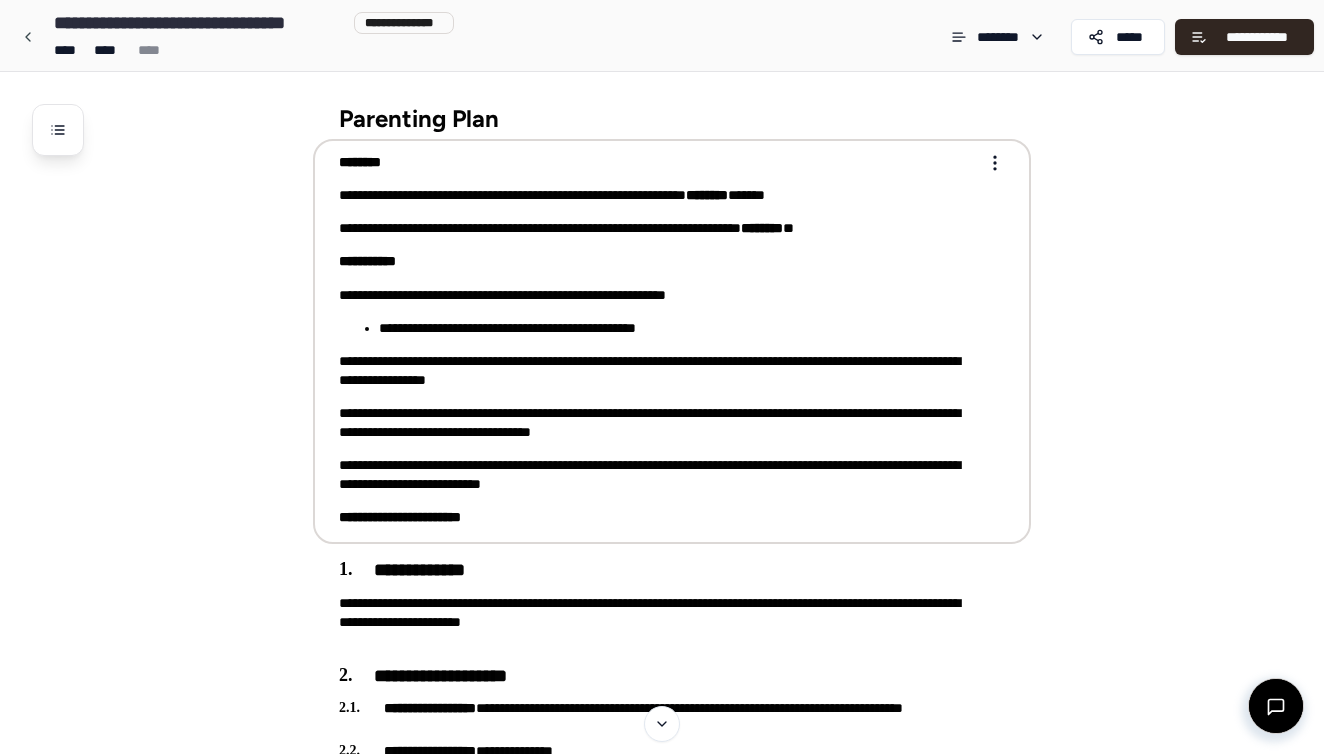 scroll, scrollTop: 0, scrollLeft: 0, axis: both 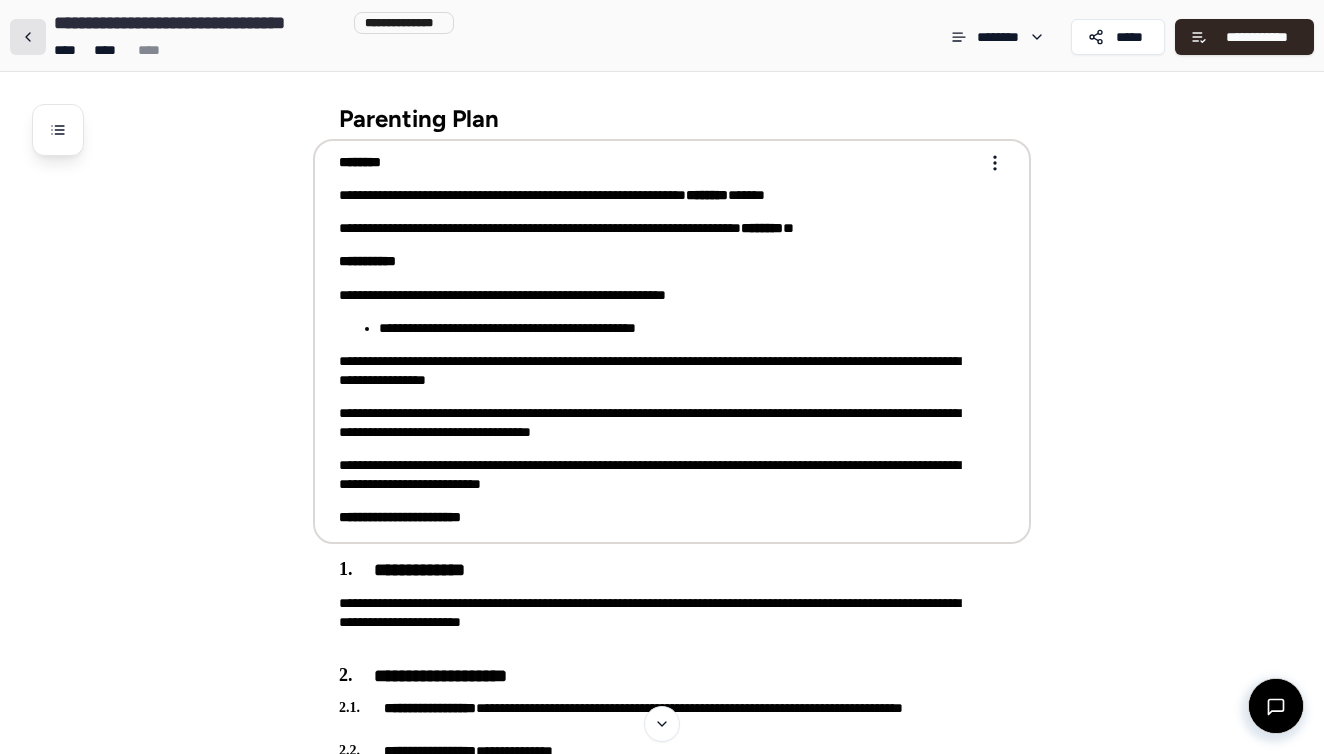 click at bounding box center [28, 37] 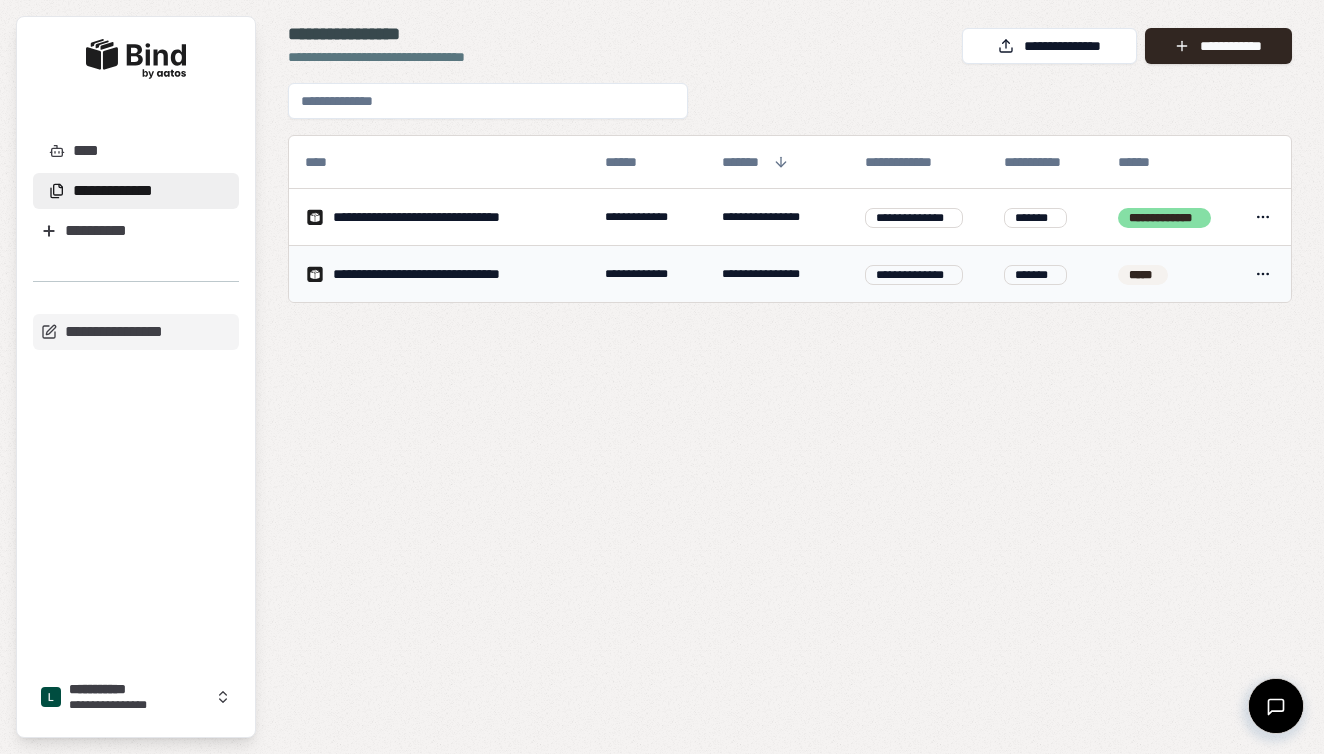 click on "**********" at bounding box center (662, 377) 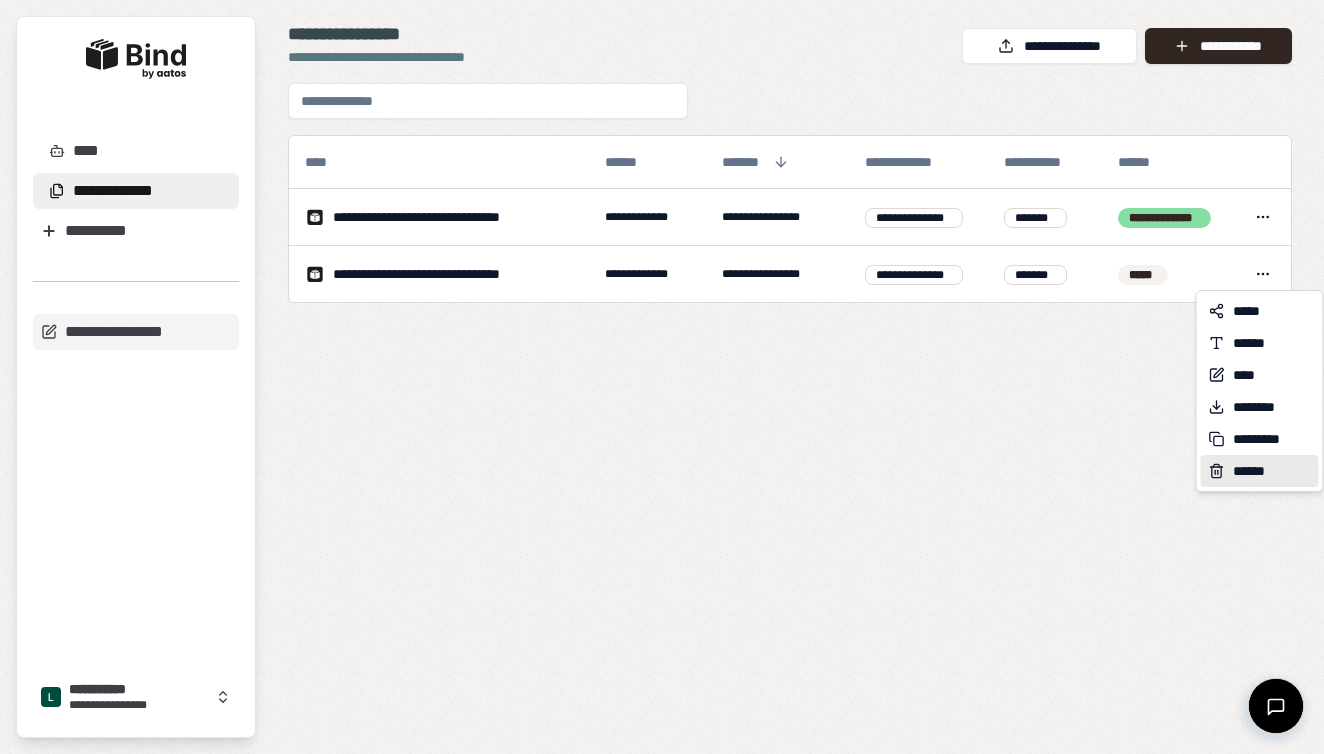 click on "******" at bounding box center [1253, 471] 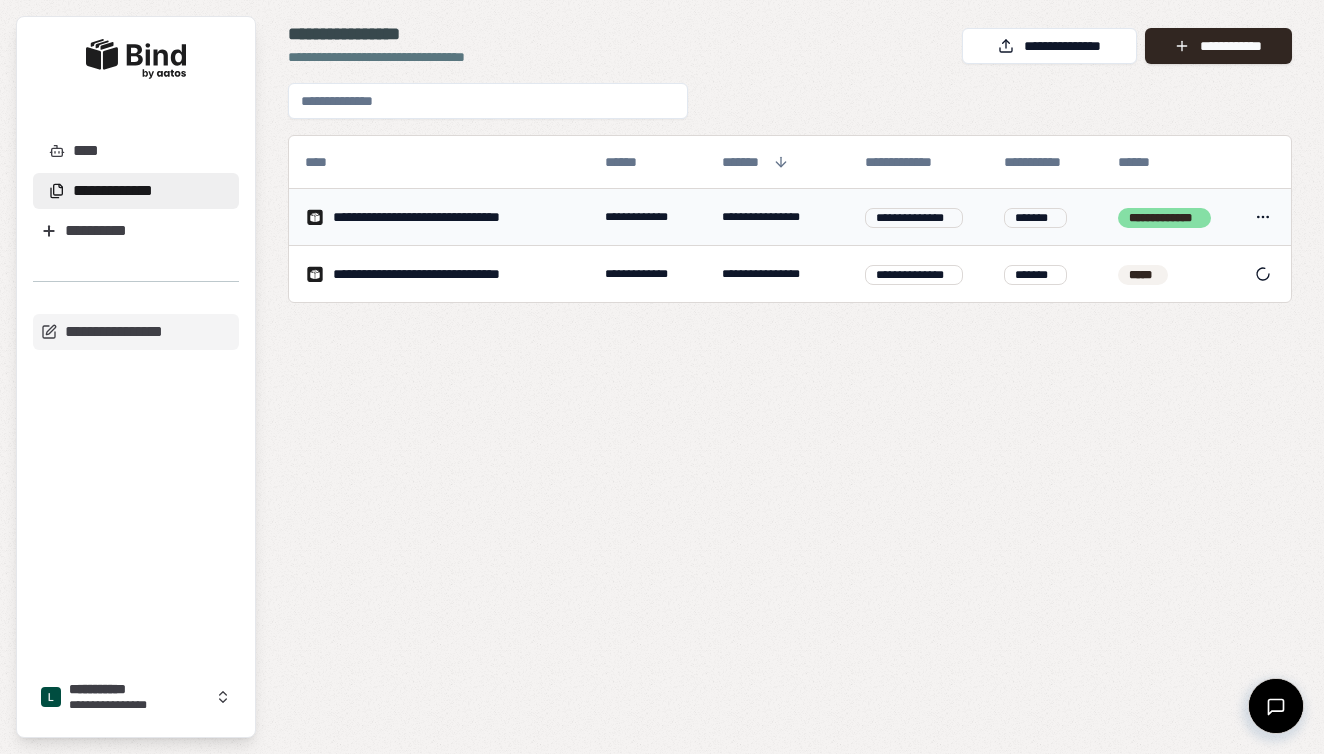click on "**********" at bounding box center (1164, 218) 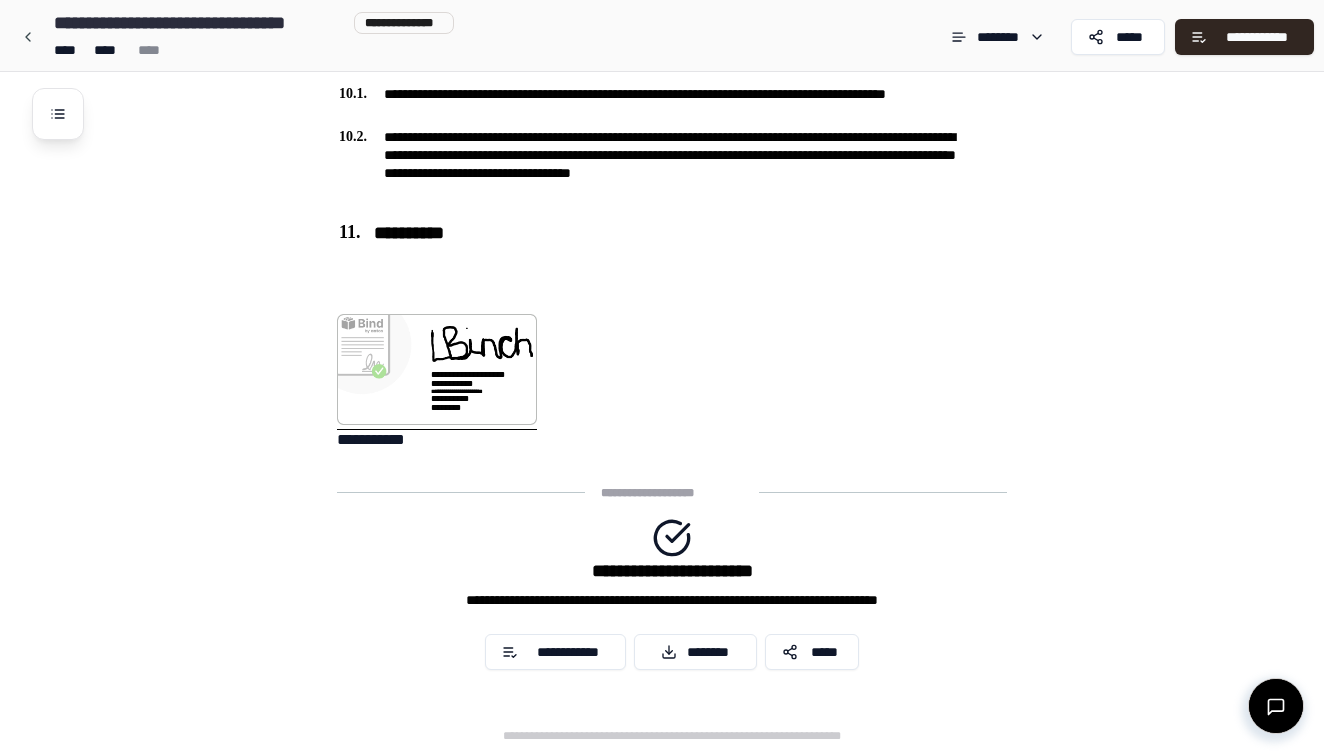 scroll, scrollTop: 2710, scrollLeft: 0, axis: vertical 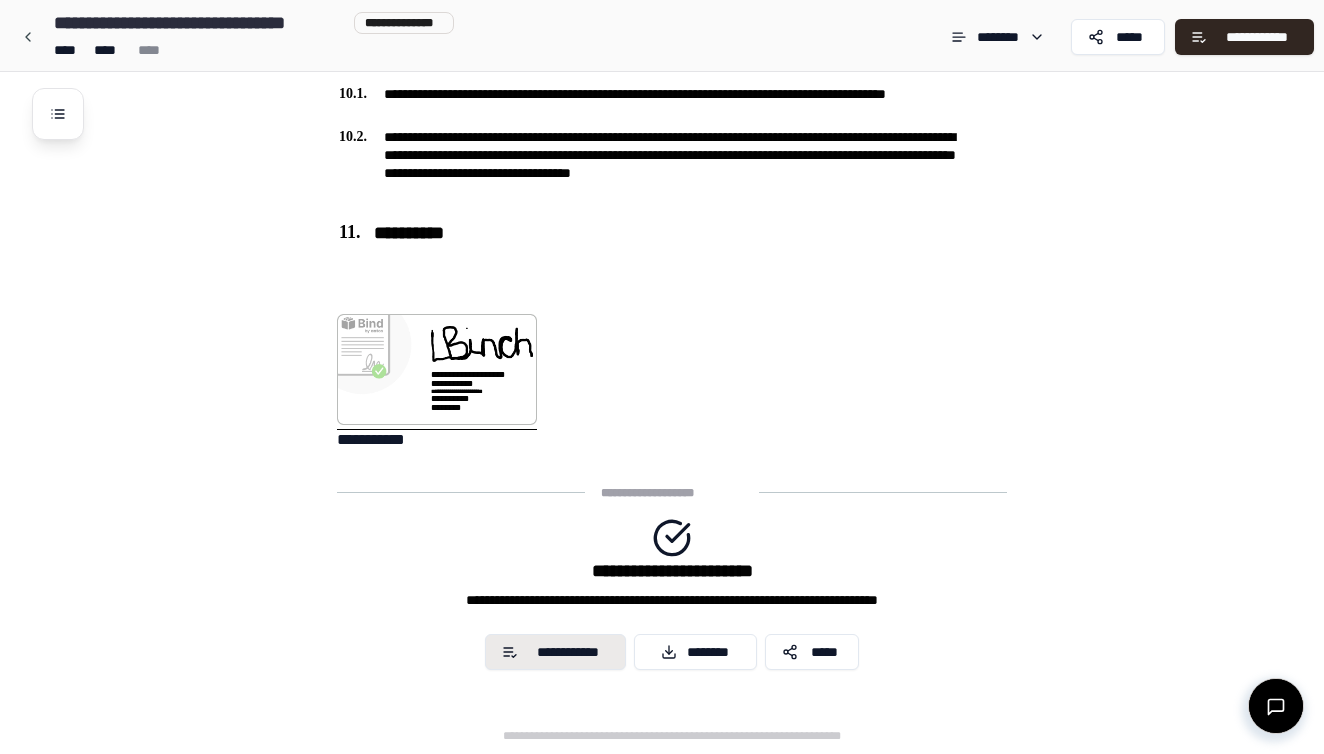 click on "**********" at bounding box center (568, 652) 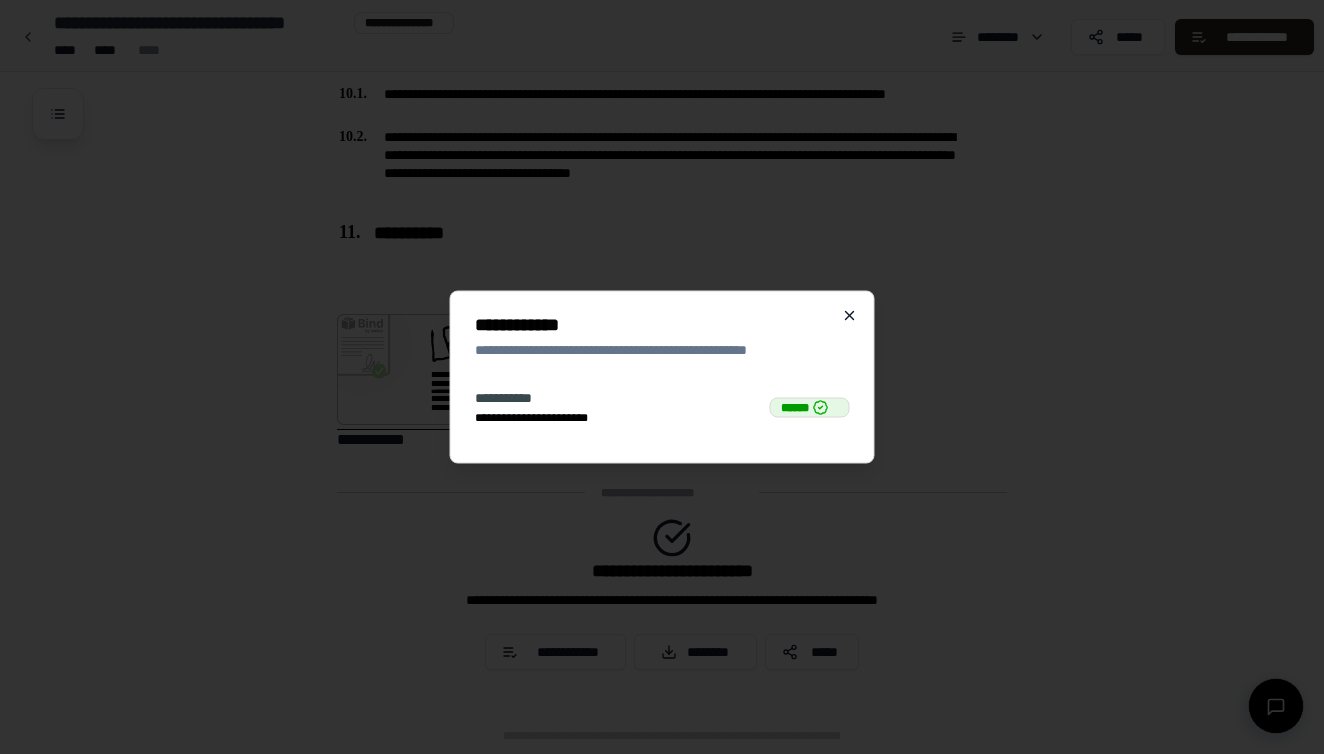 click 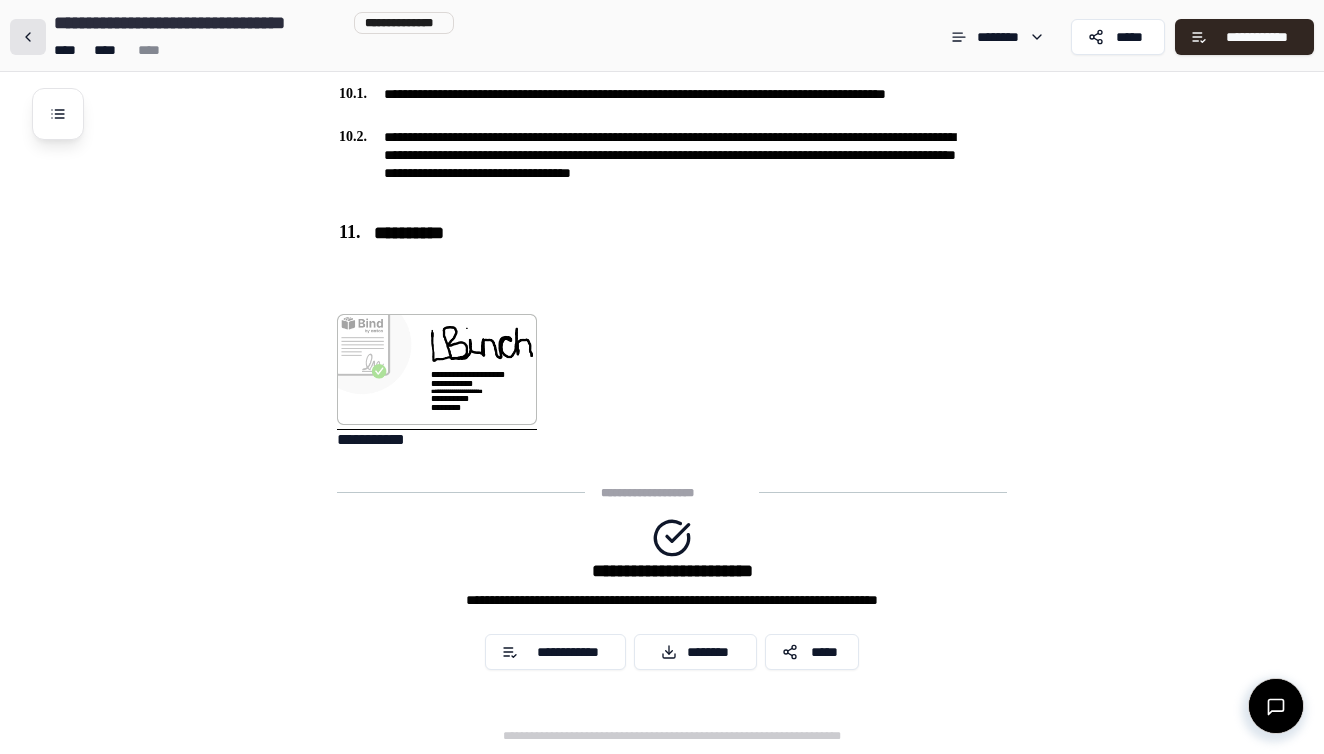 click at bounding box center [28, 37] 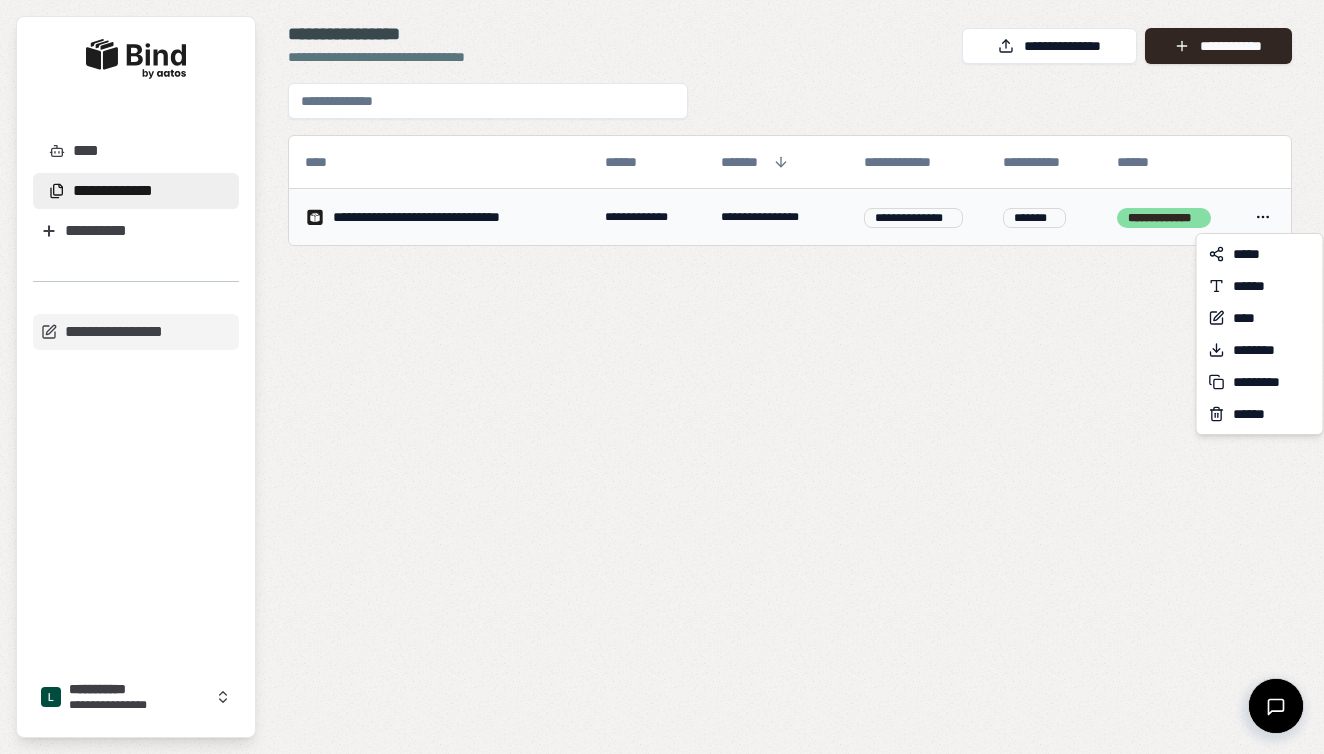 click on "**********" at bounding box center (662, 377) 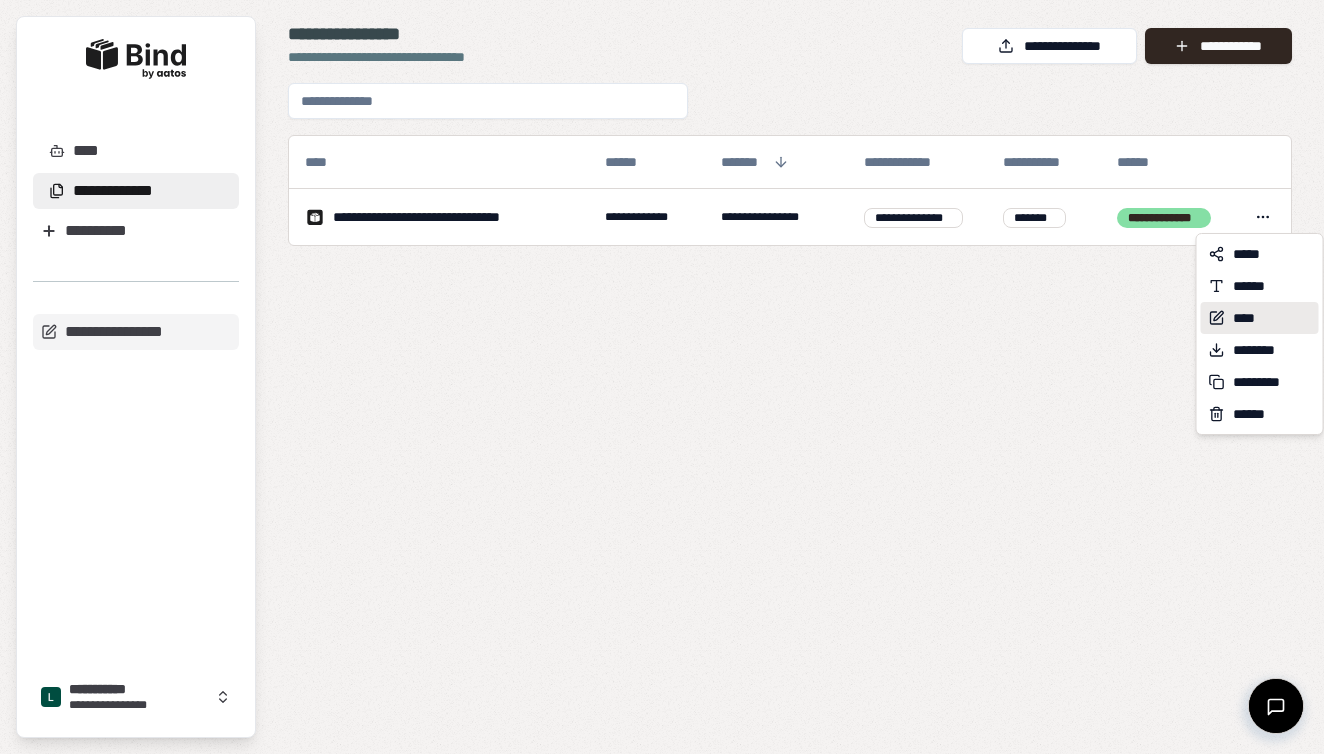 click on "****" at bounding box center (1260, 318) 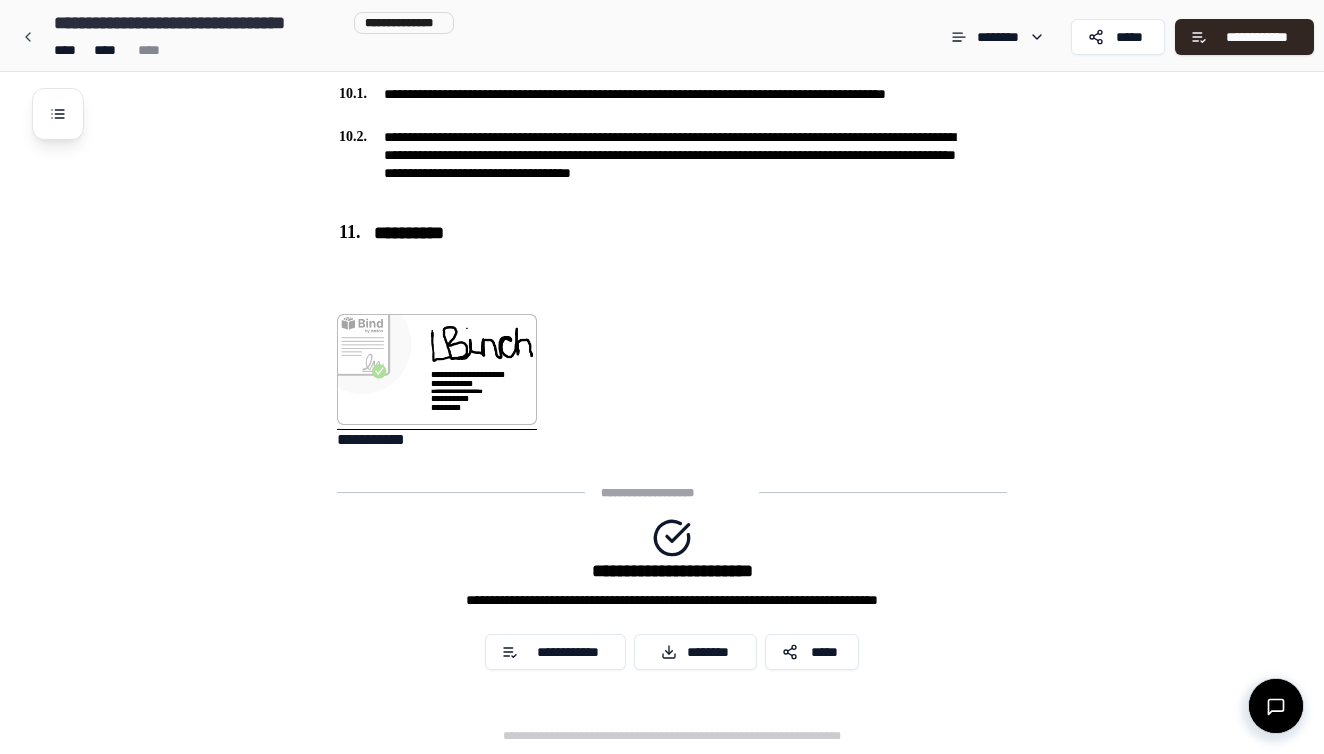 scroll, scrollTop: 2710, scrollLeft: 0, axis: vertical 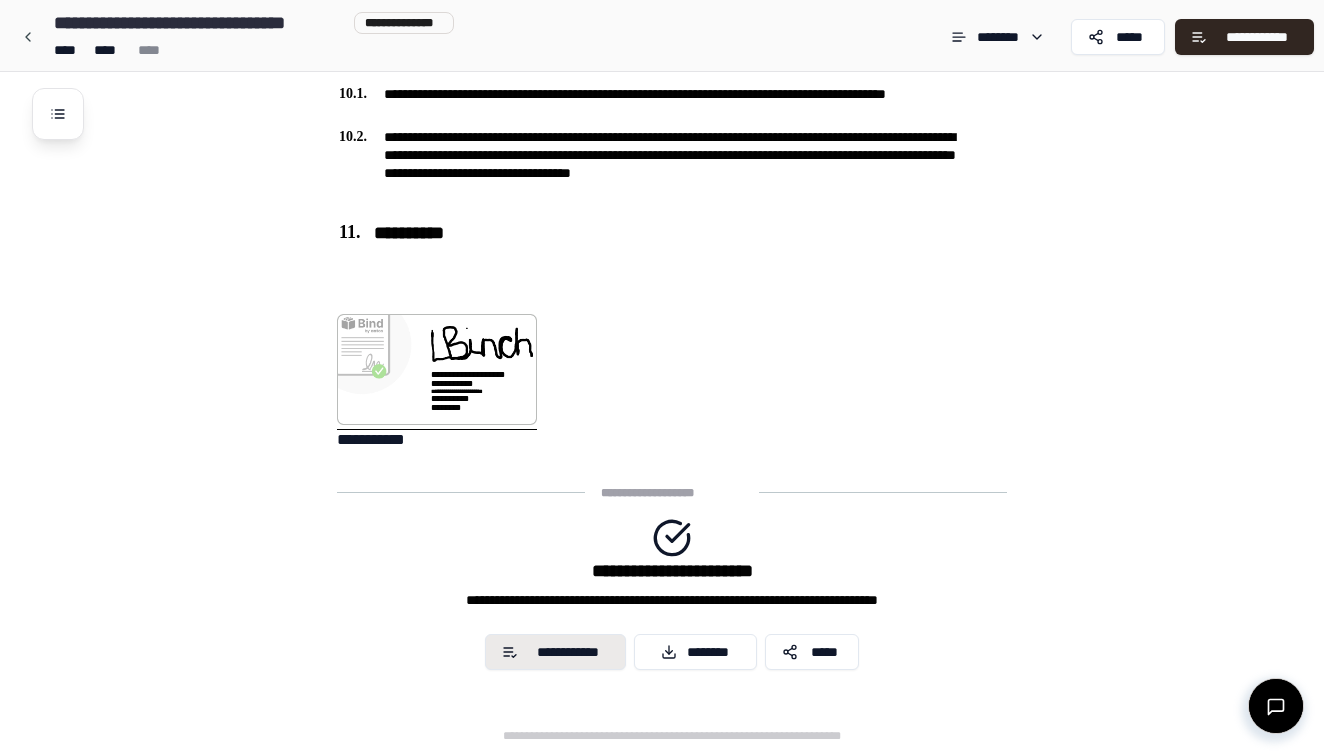 click on "**********" at bounding box center [568, 652] 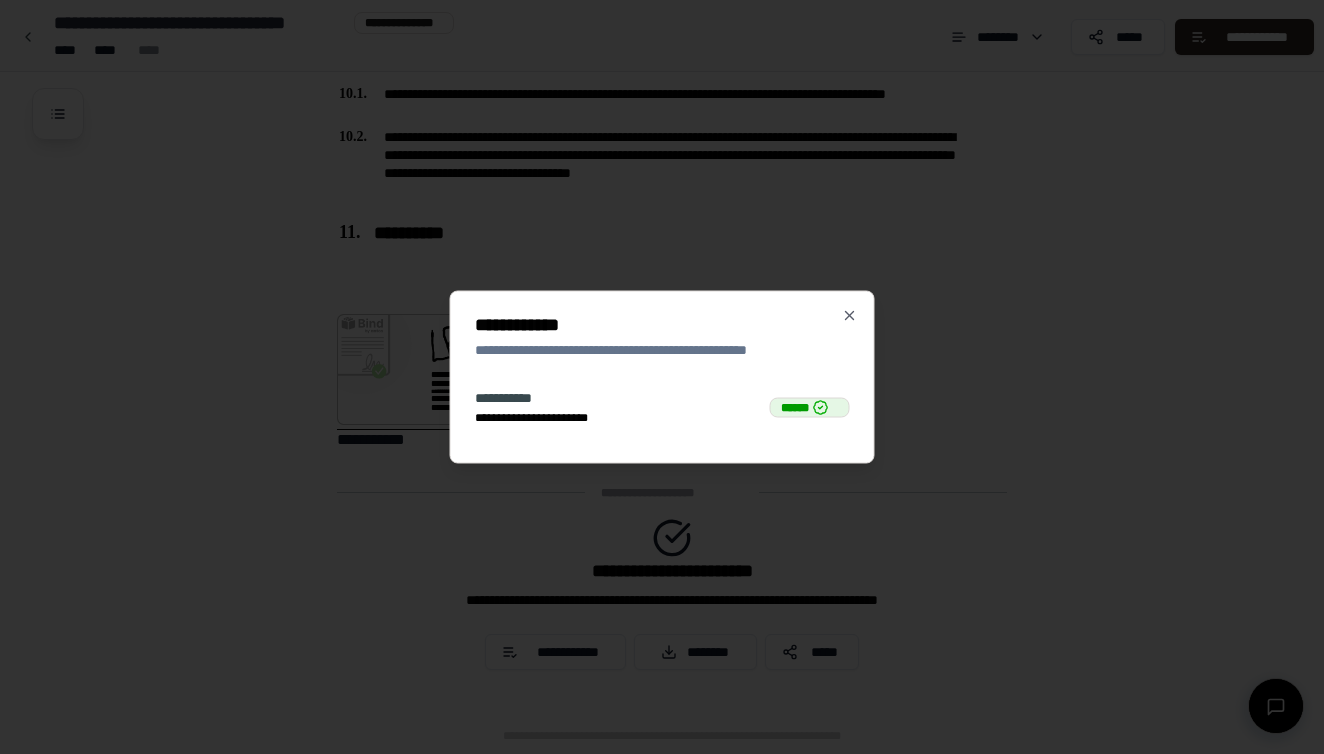 click on "******" at bounding box center (810, 407) 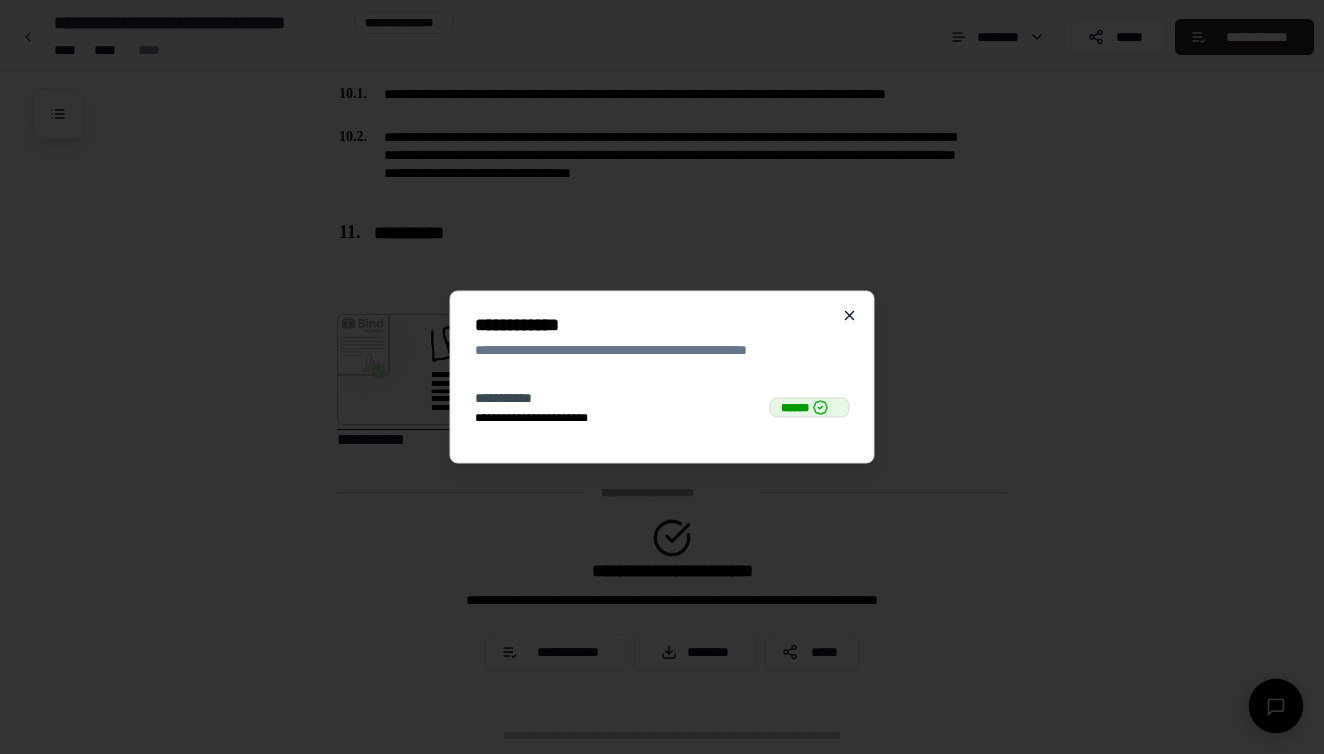 click 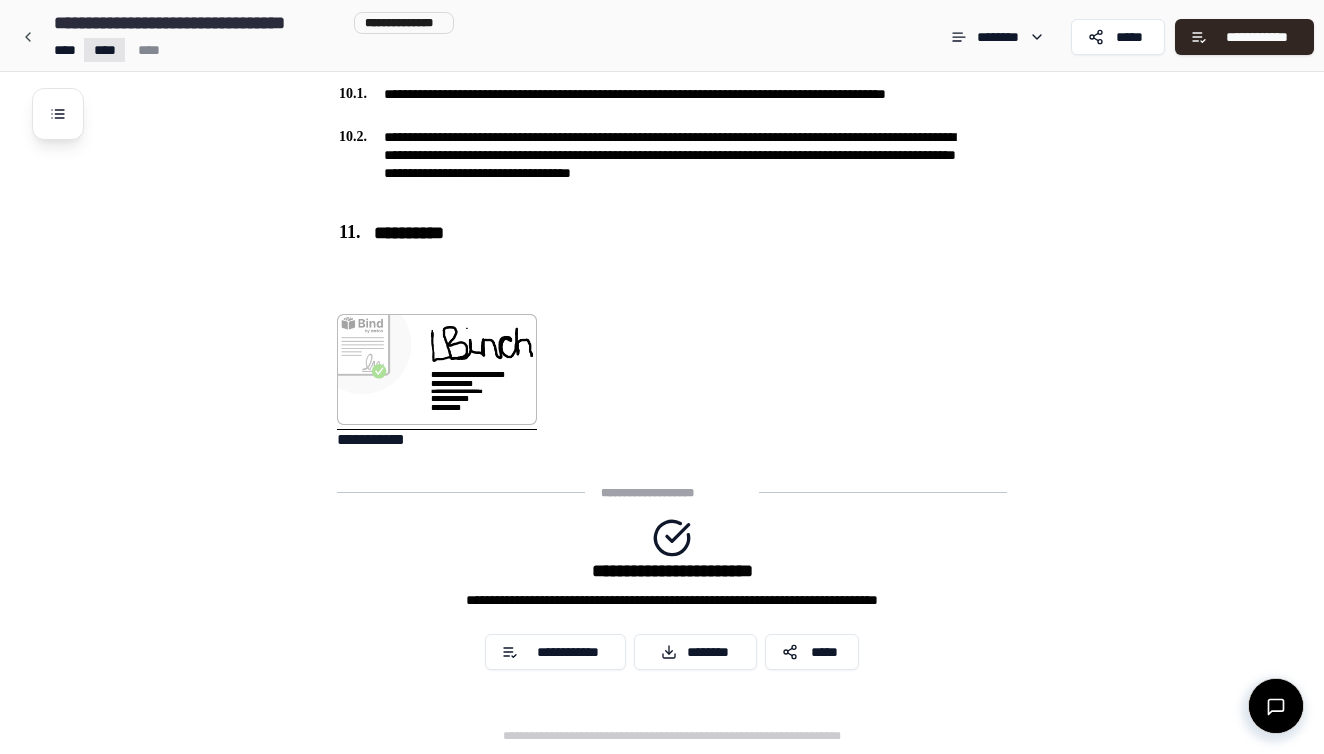 click on "**********" at bounding box center [662, -978] 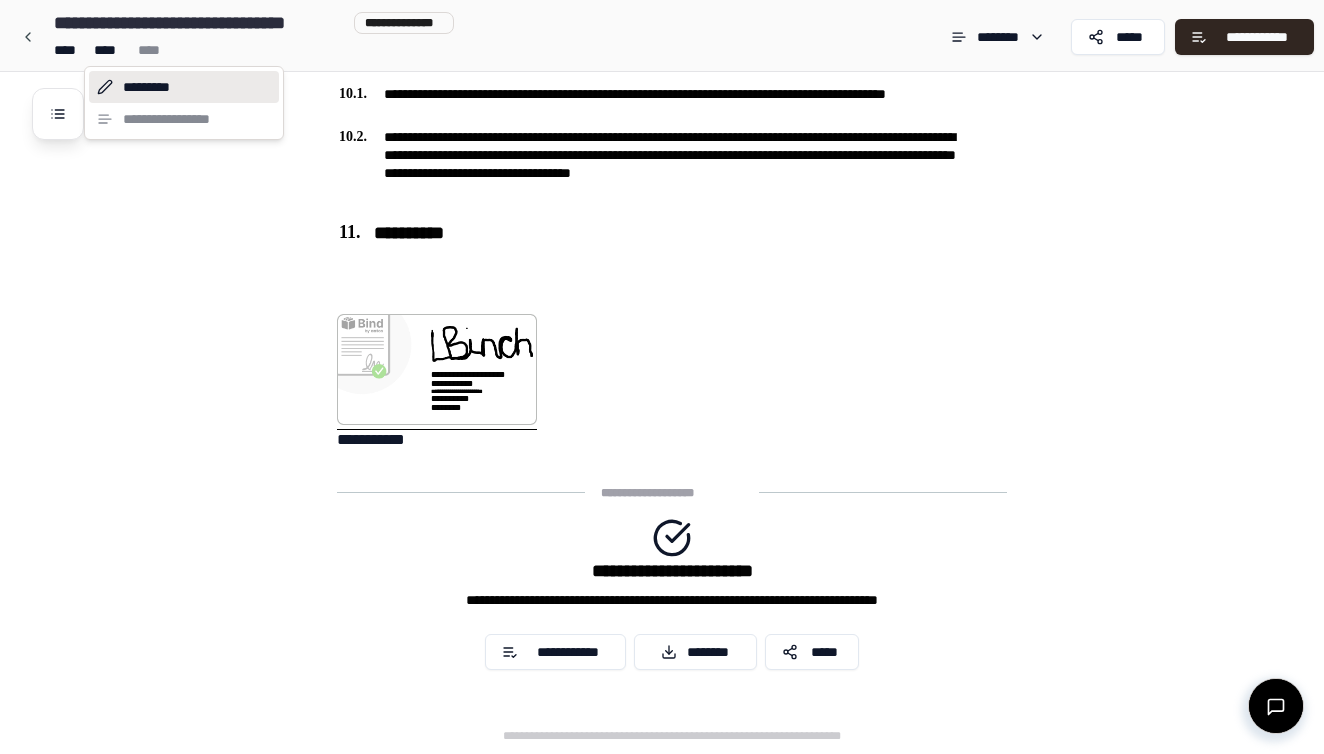 click on "*********" at bounding box center (184, 87) 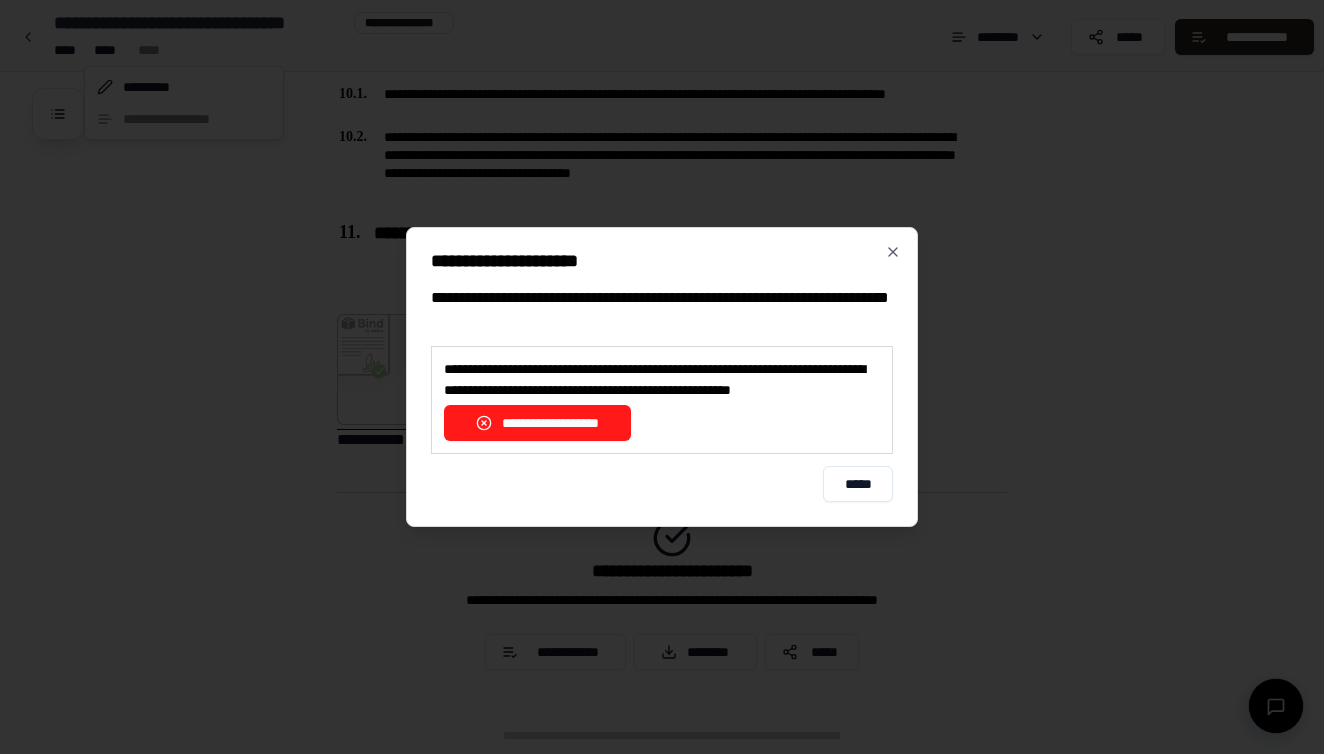 click on "**********" at bounding box center [537, 423] 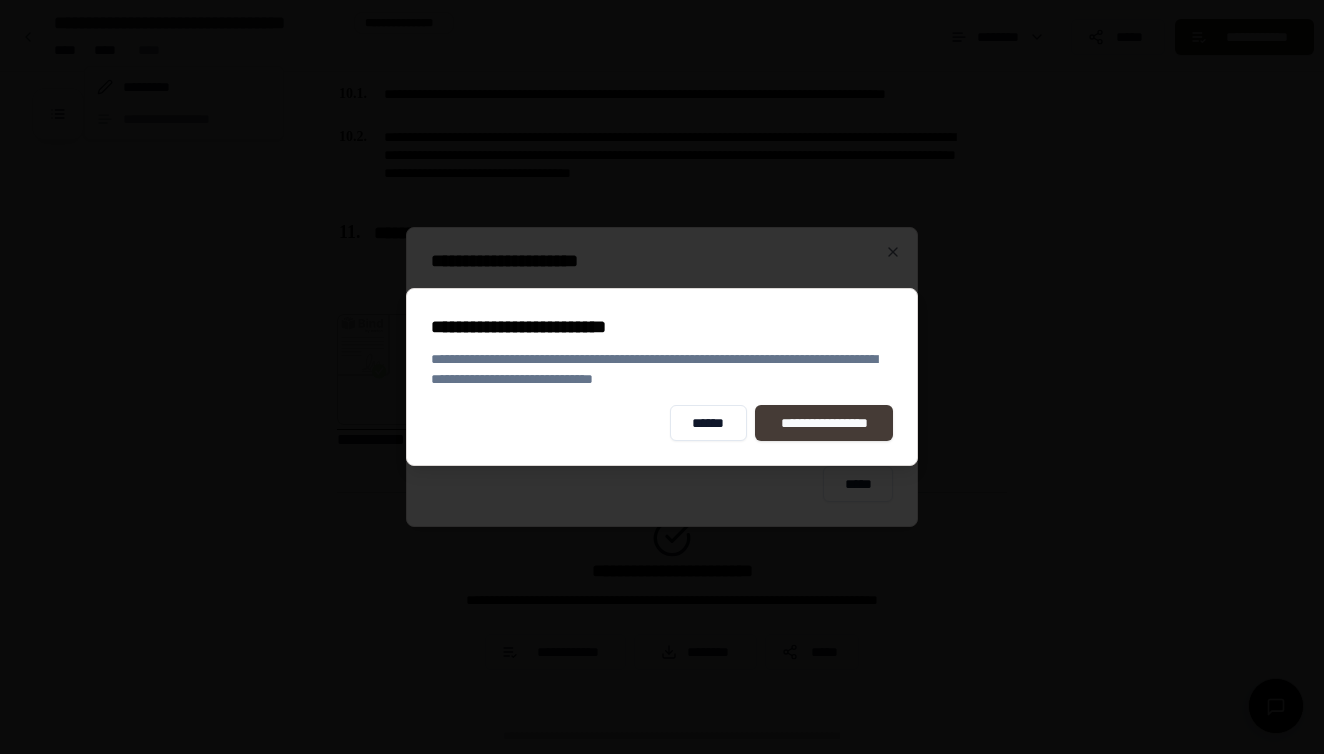 click on "**********" at bounding box center [824, 423] 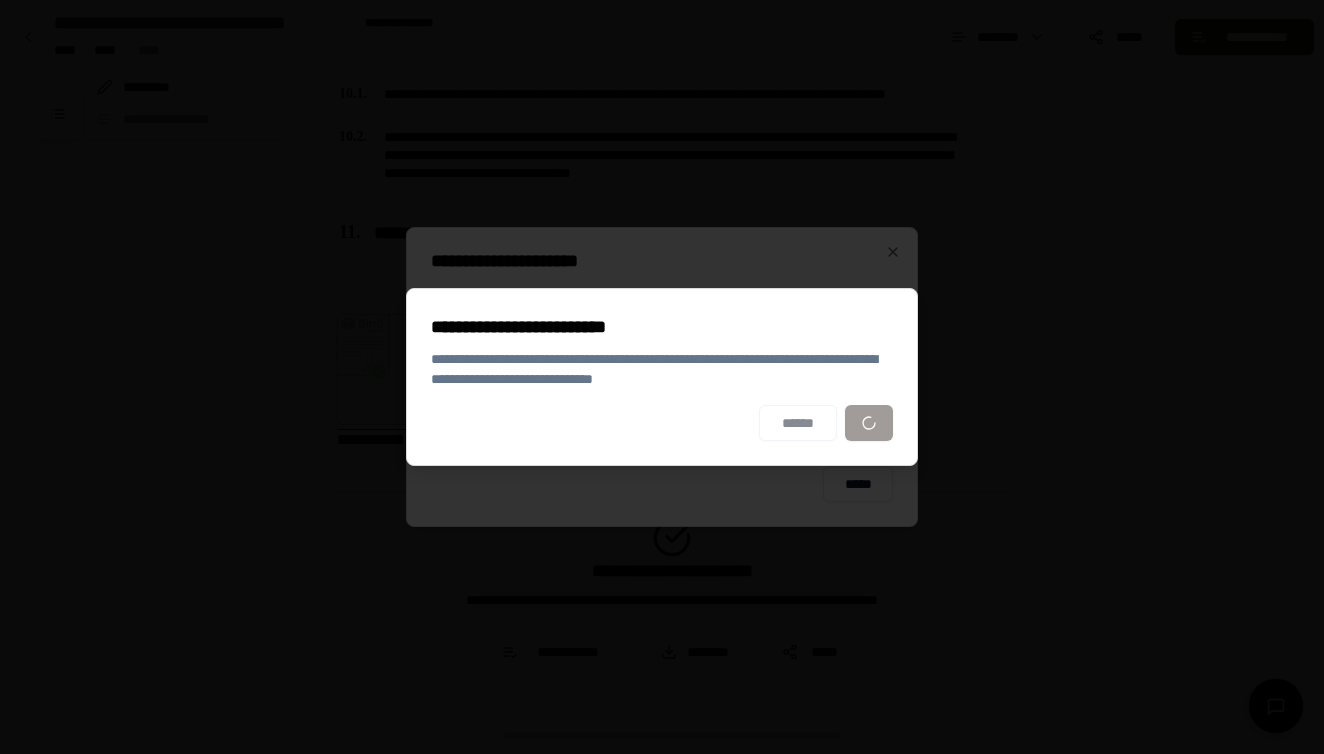 scroll, scrollTop: 2473, scrollLeft: 0, axis: vertical 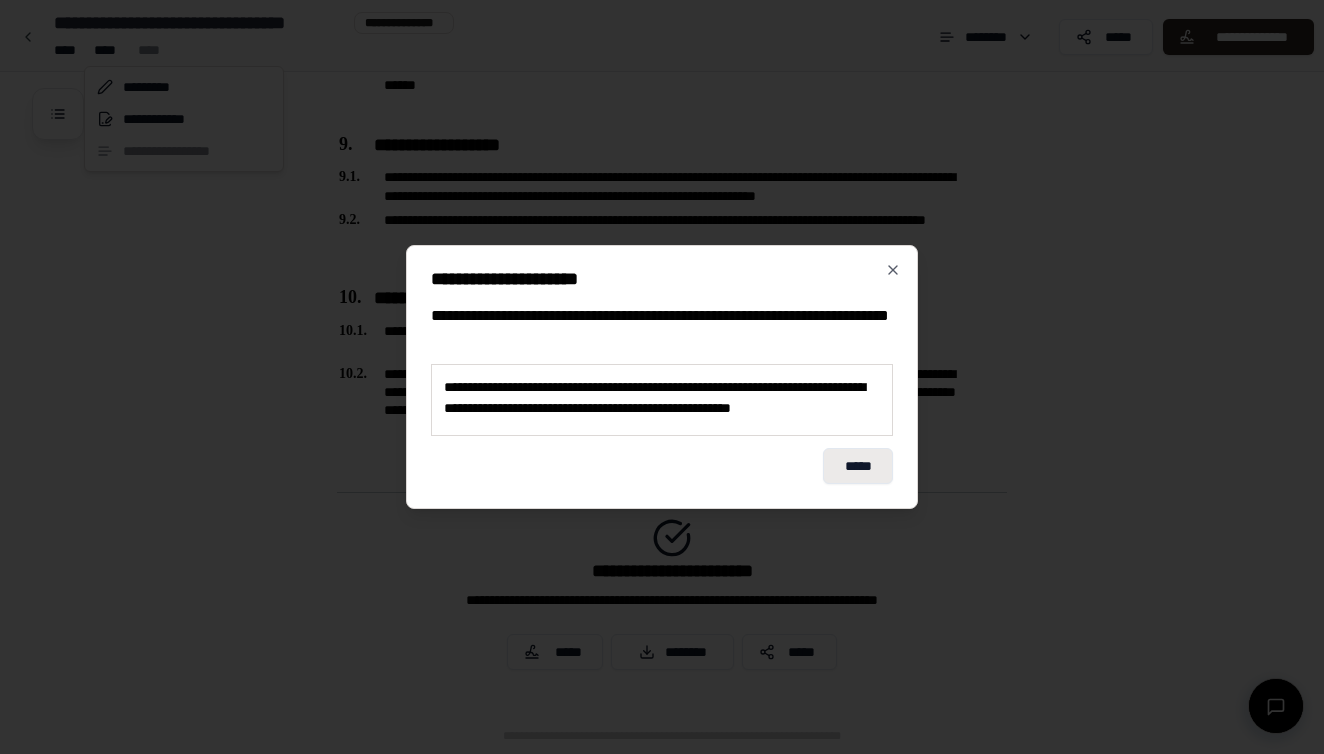 click on "*****" at bounding box center (858, 466) 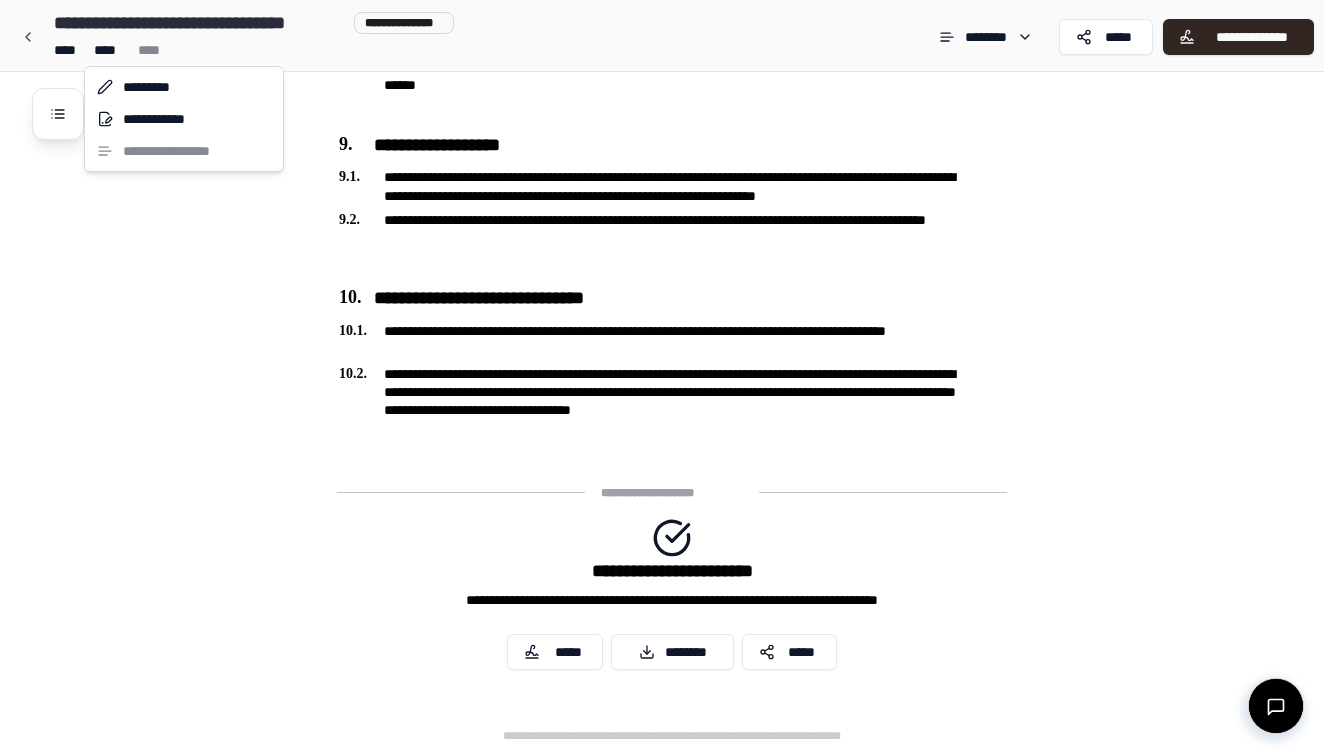 click on "**********" at bounding box center [662, -860] 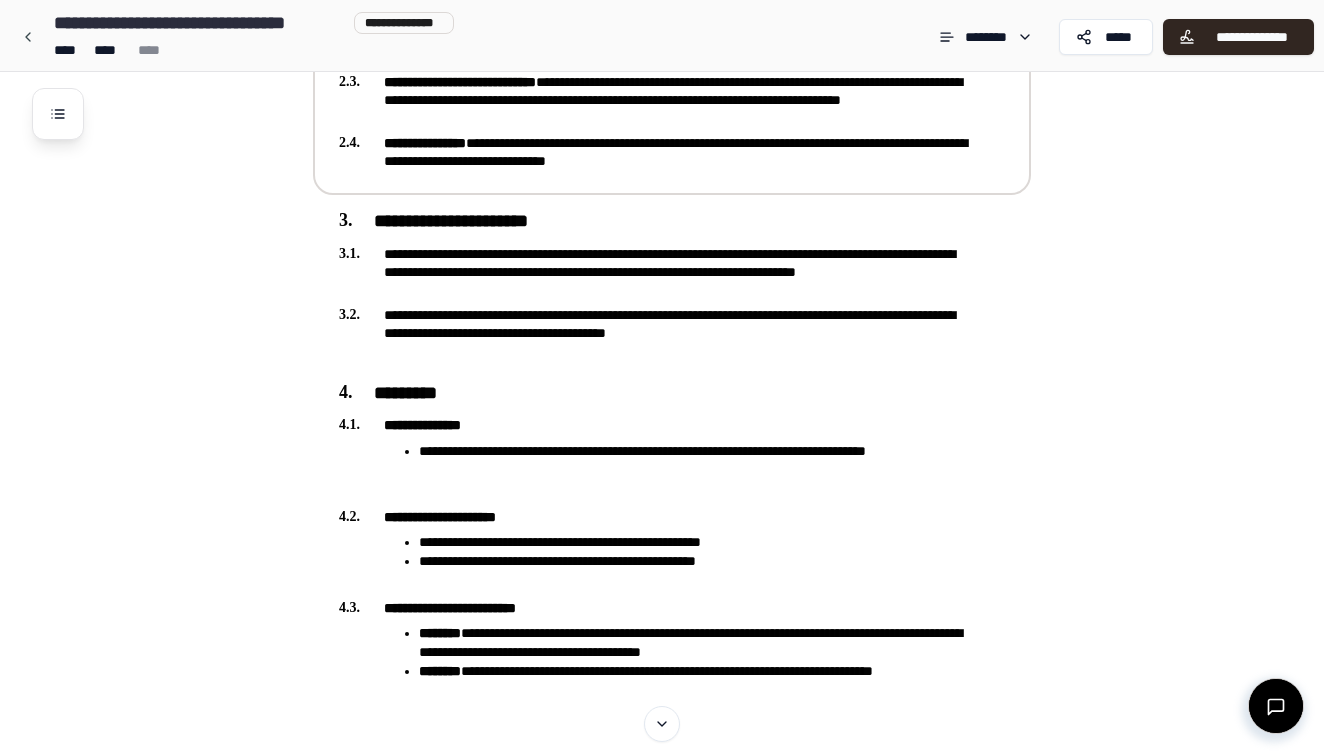 scroll, scrollTop: 915, scrollLeft: 0, axis: vertical 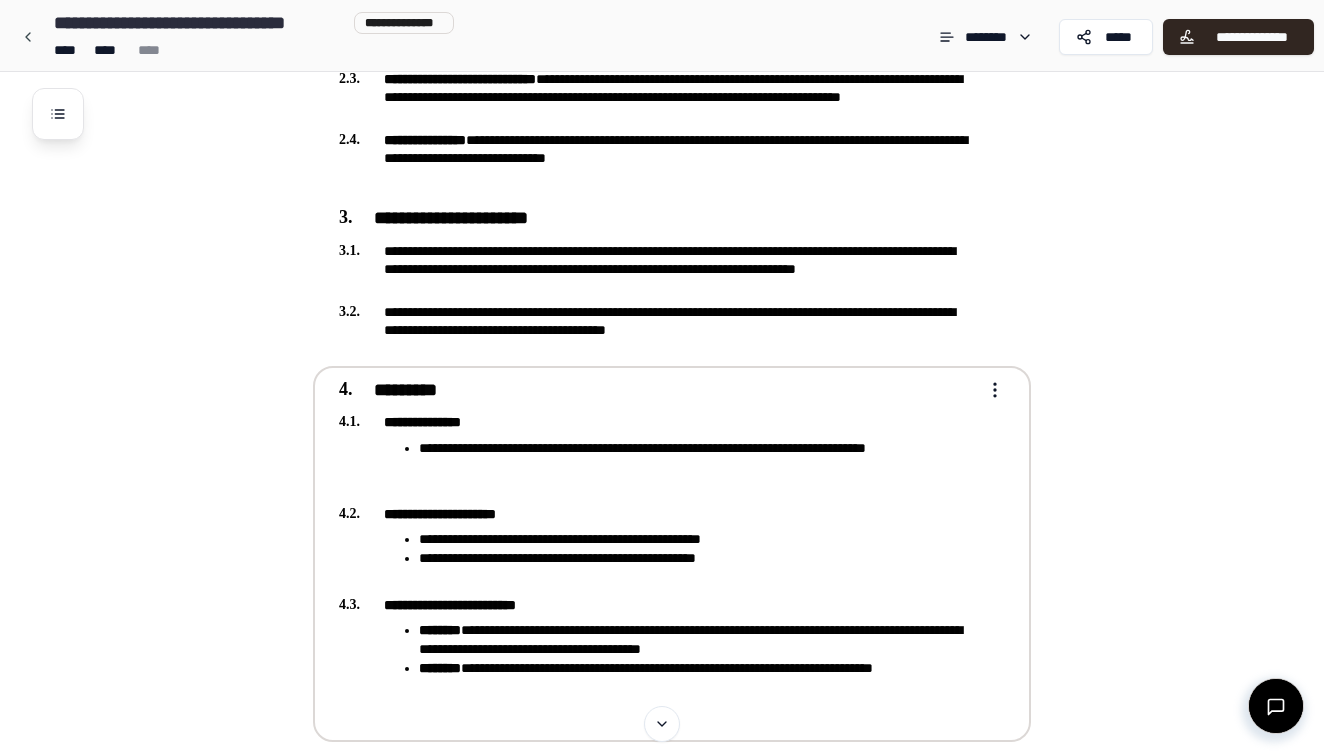 click on "**********" at bounding box center [698, 458] 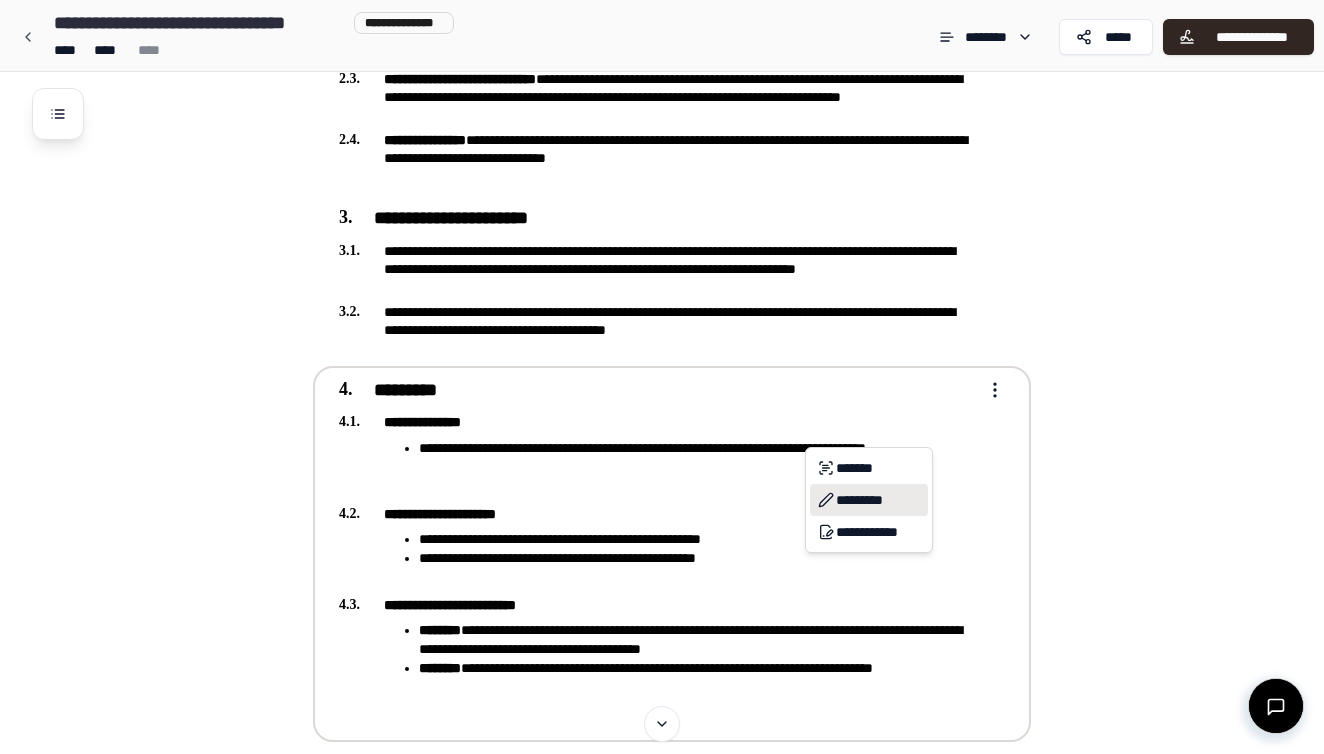click on "*********" at bounding box center [869, 500] 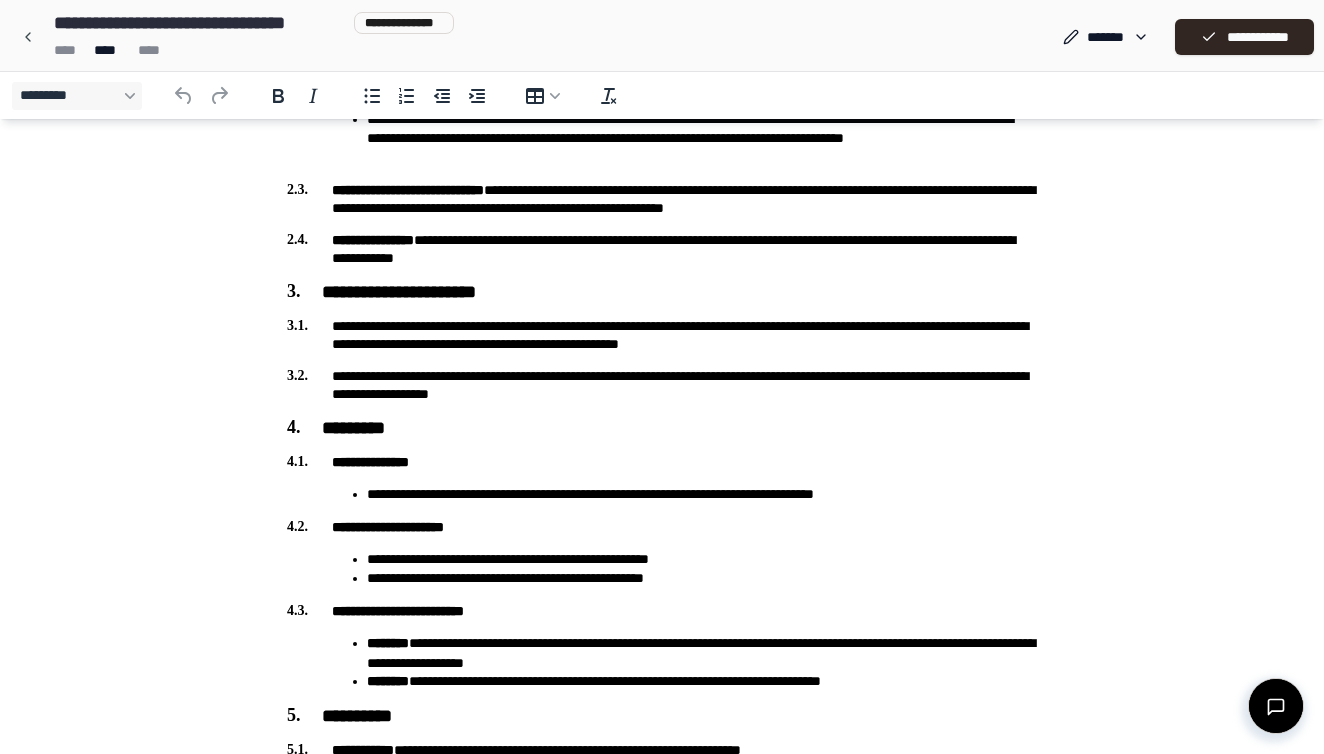 scroll, scrollTop: 781, scrollLeft: 0, axis: vertical 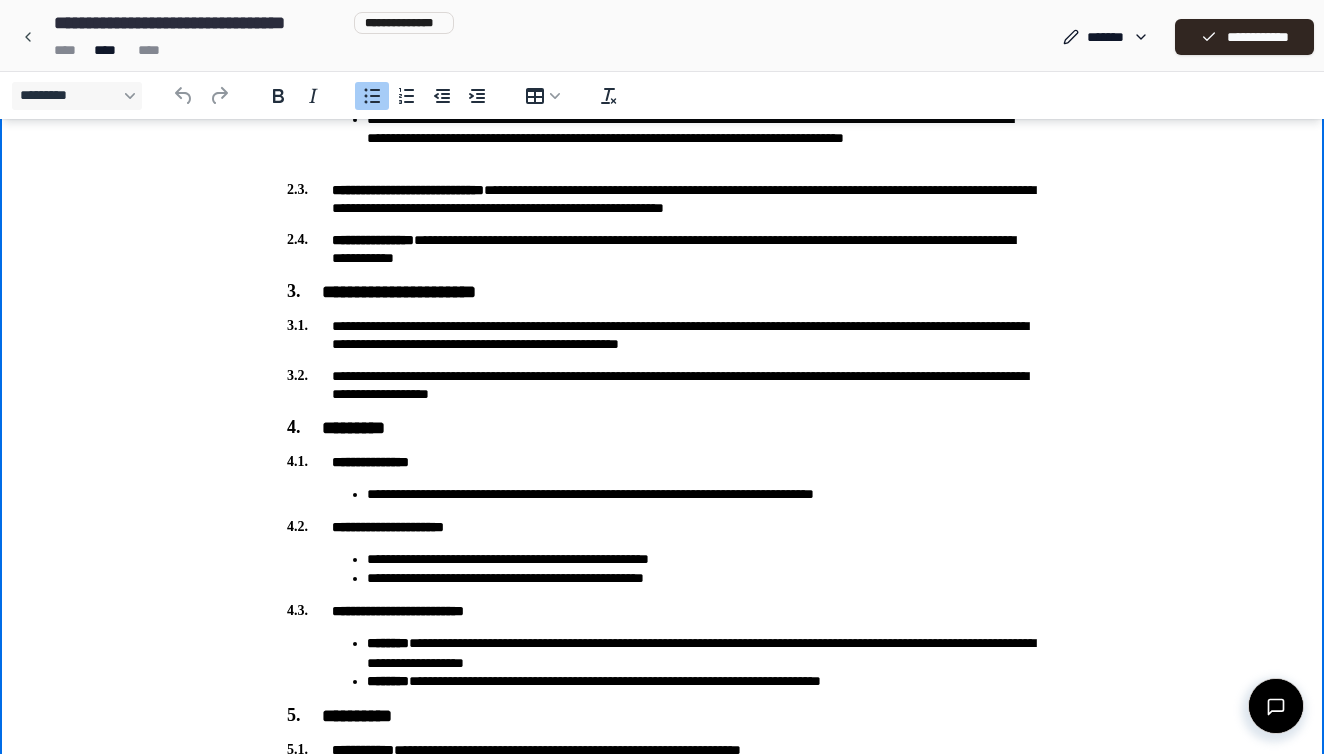 click on "**********" at bounding box center [702, 494] 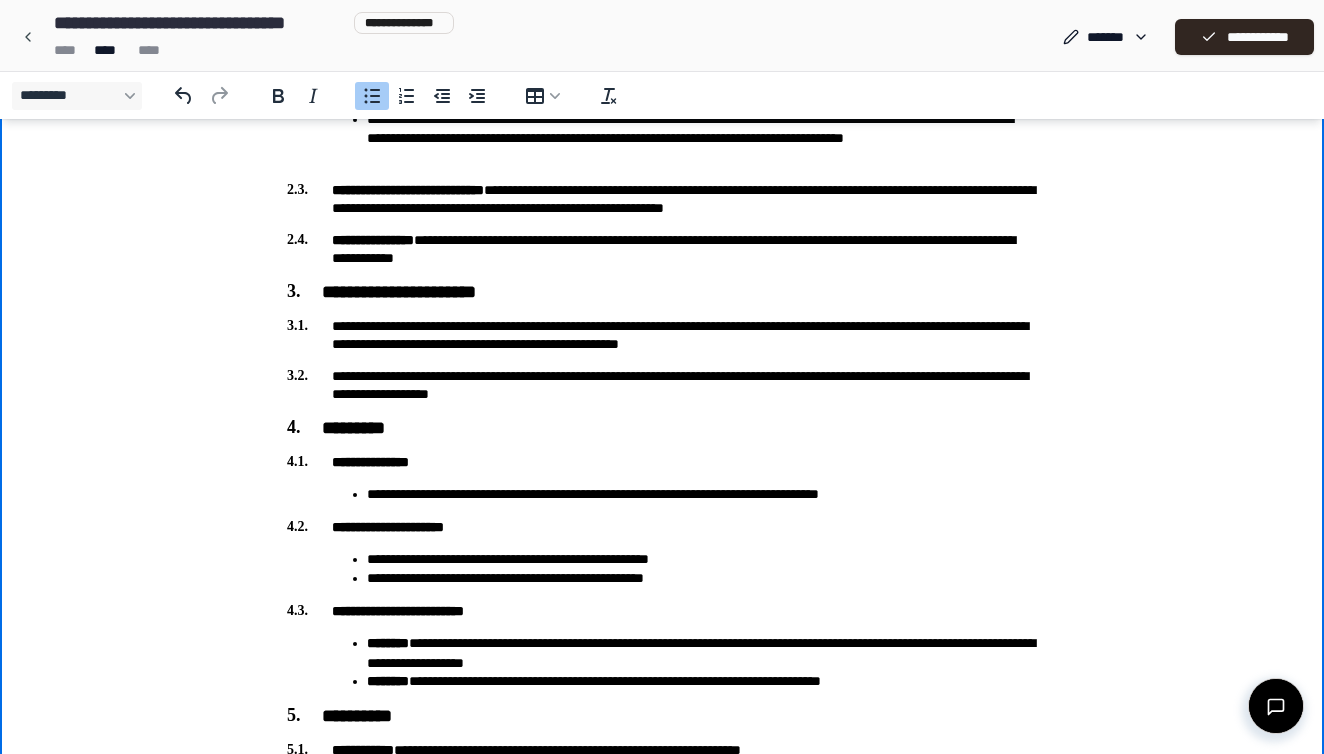 click on "**********" at bounding box center (702, 494) 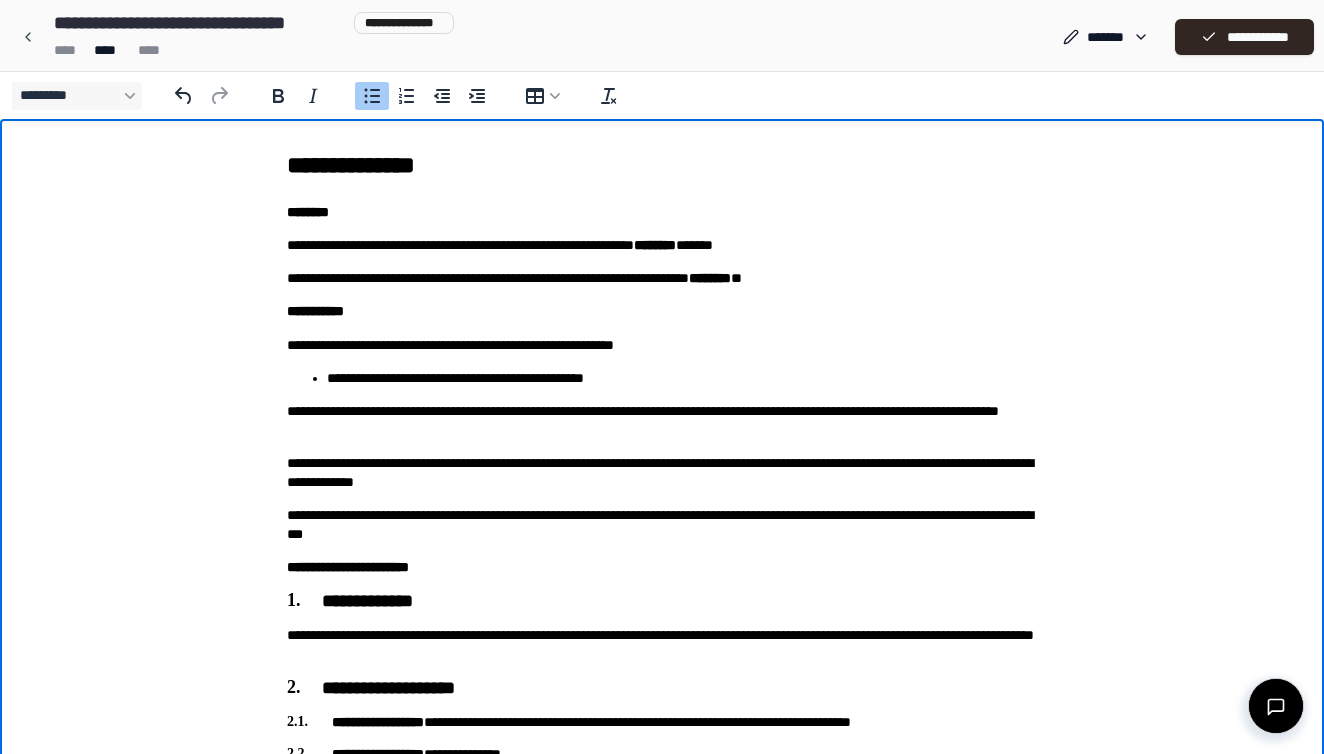 scroll, scrollTop: 0, scrollLeft: 0, axis: both 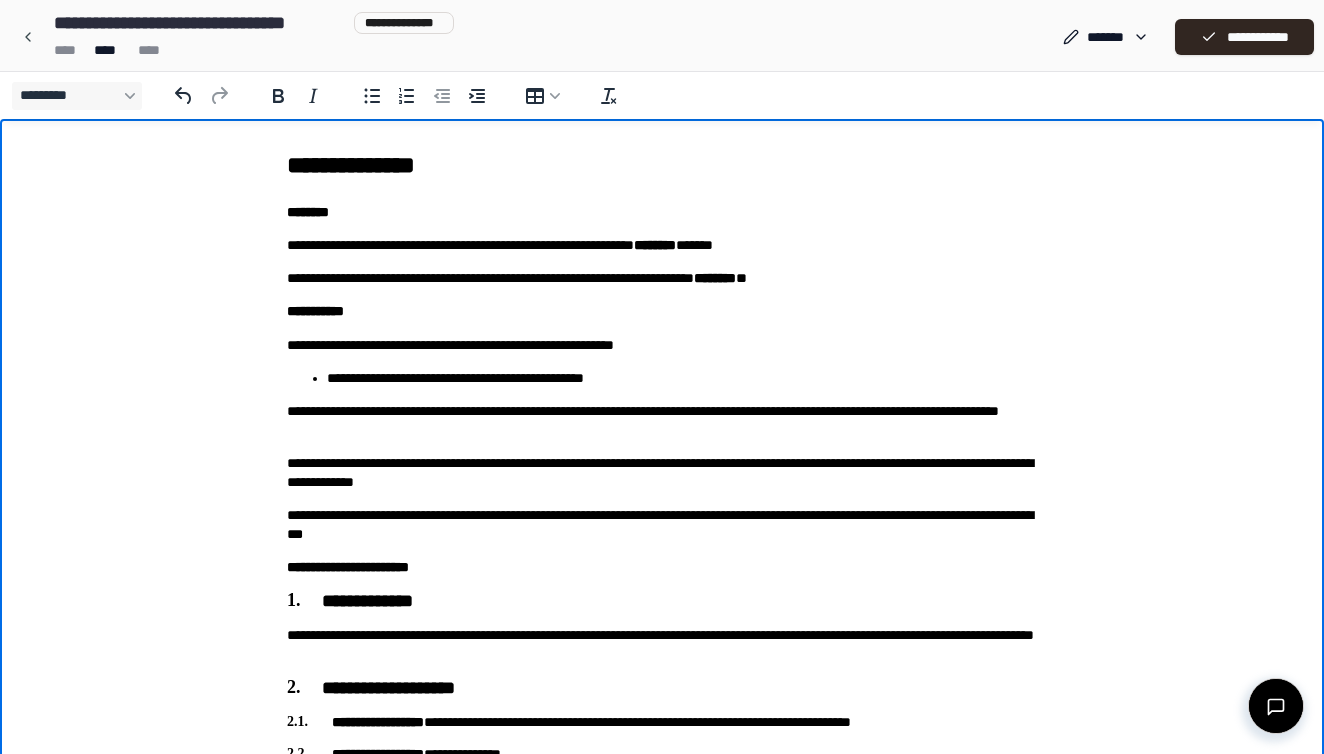 click on "**********" at bounding box center (662, 245) 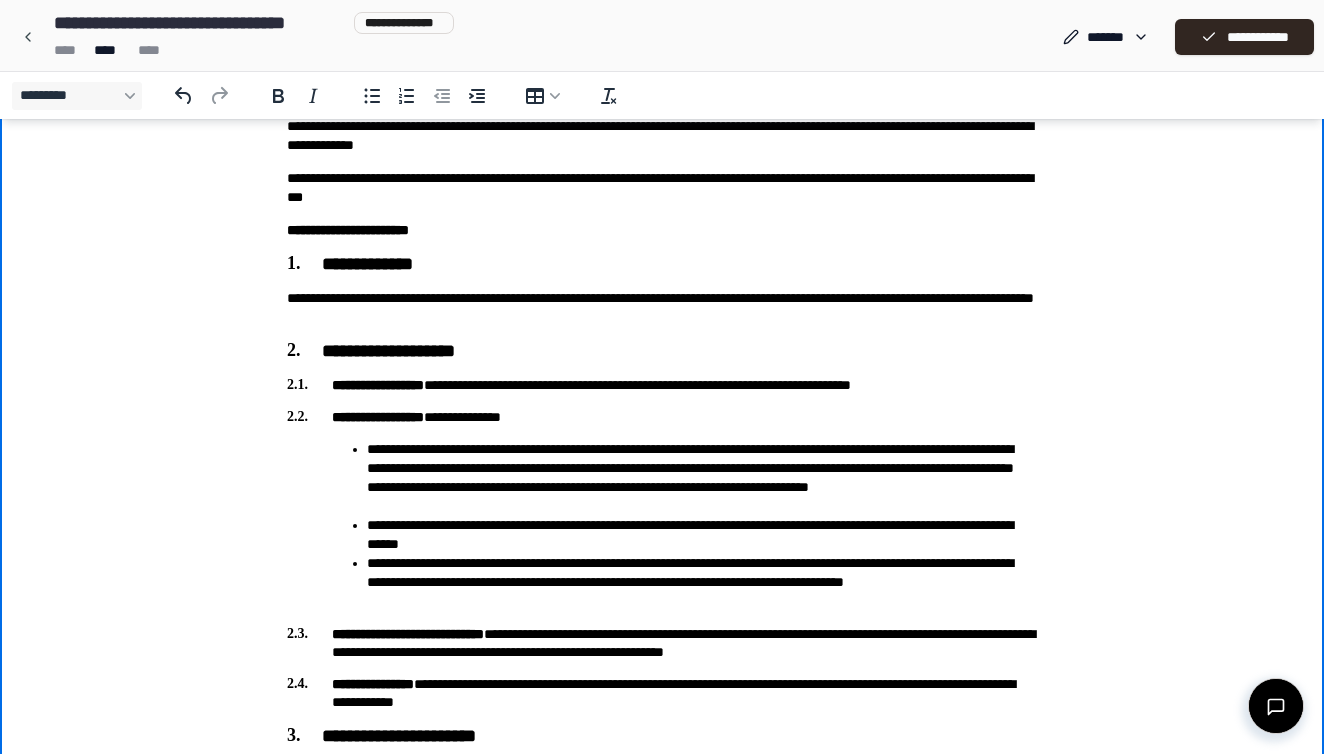 scroll, scrollTop: 334, scrollLeft: 0, axis: vertical 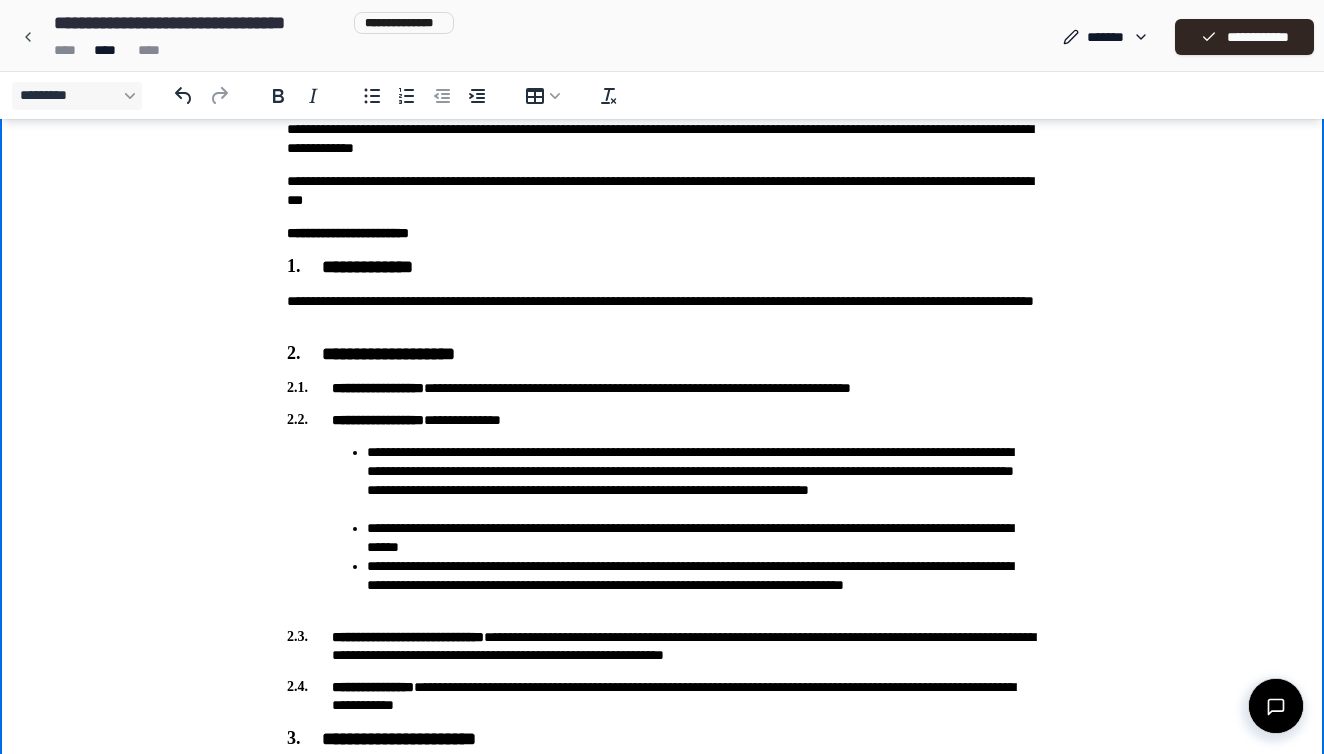 click on "**********" at bounding box center [662, 311] 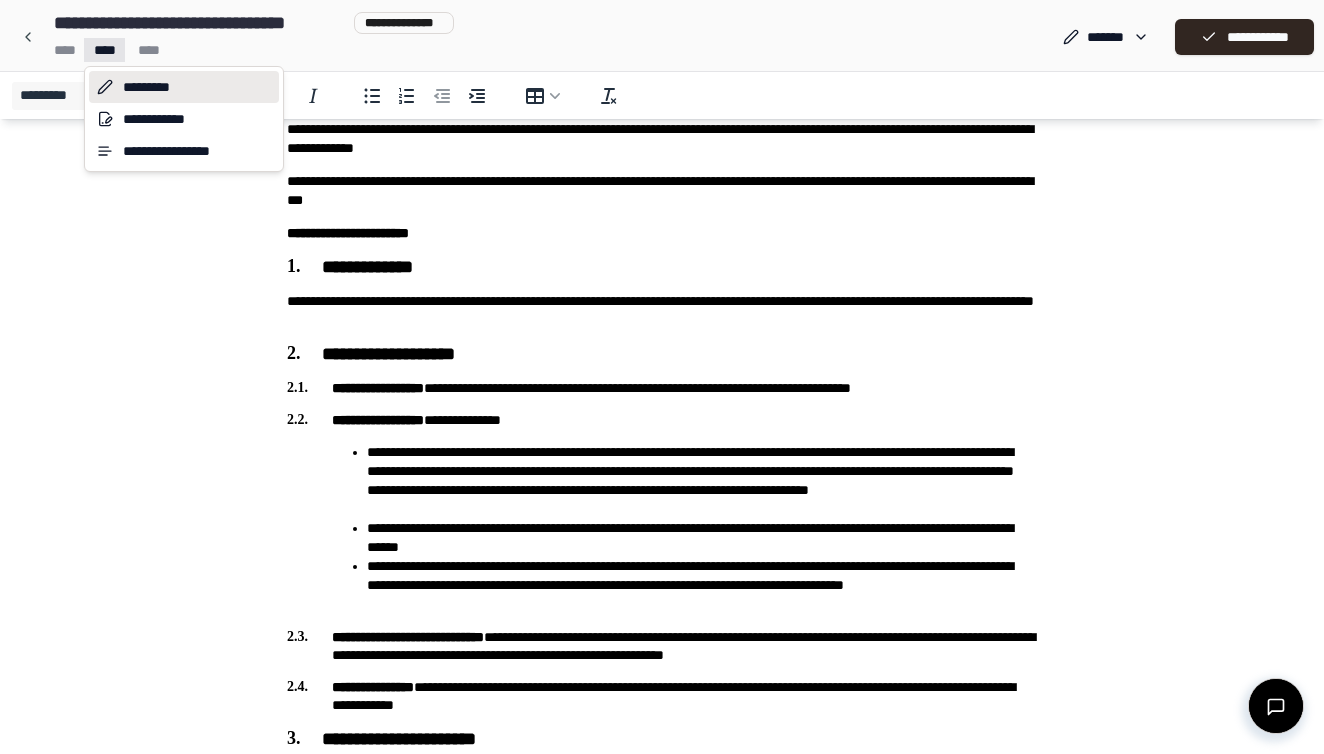 click on "**********" at bounding box center [662, 980] 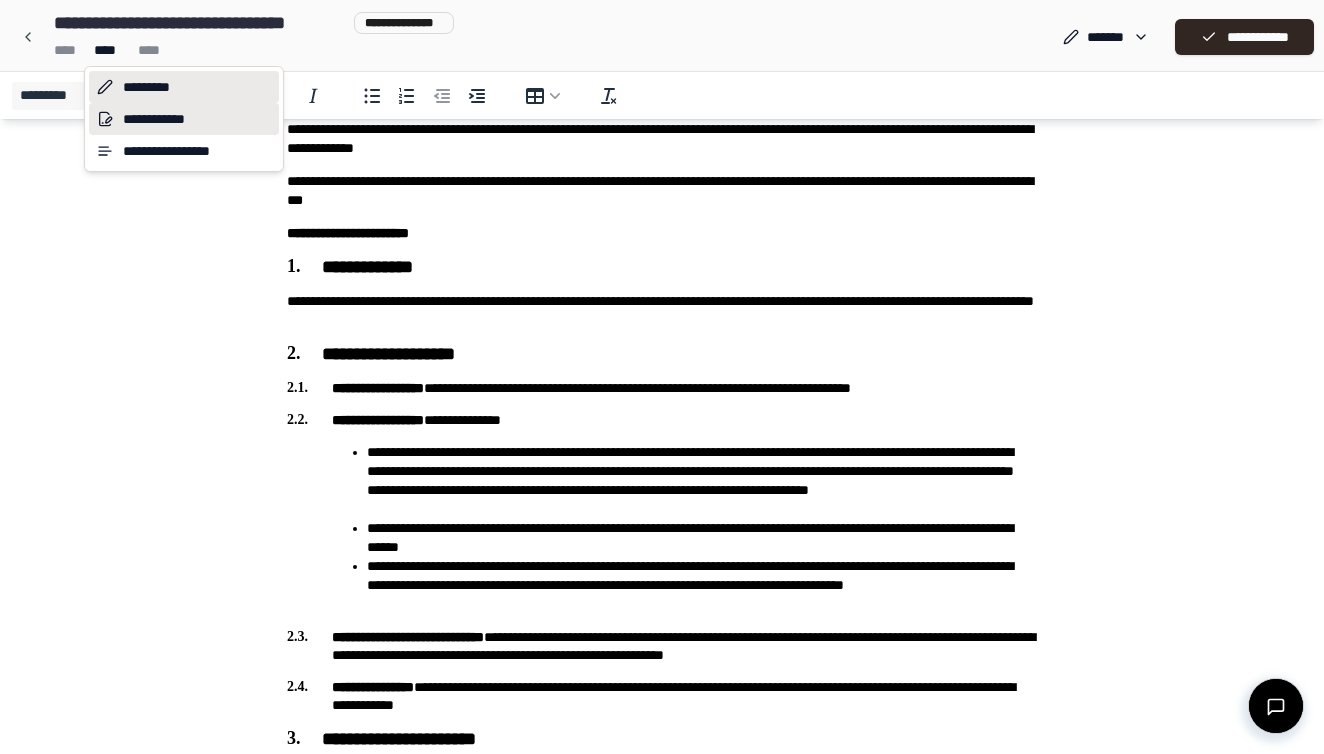 click on "**********" at bounding box center [184, 119] 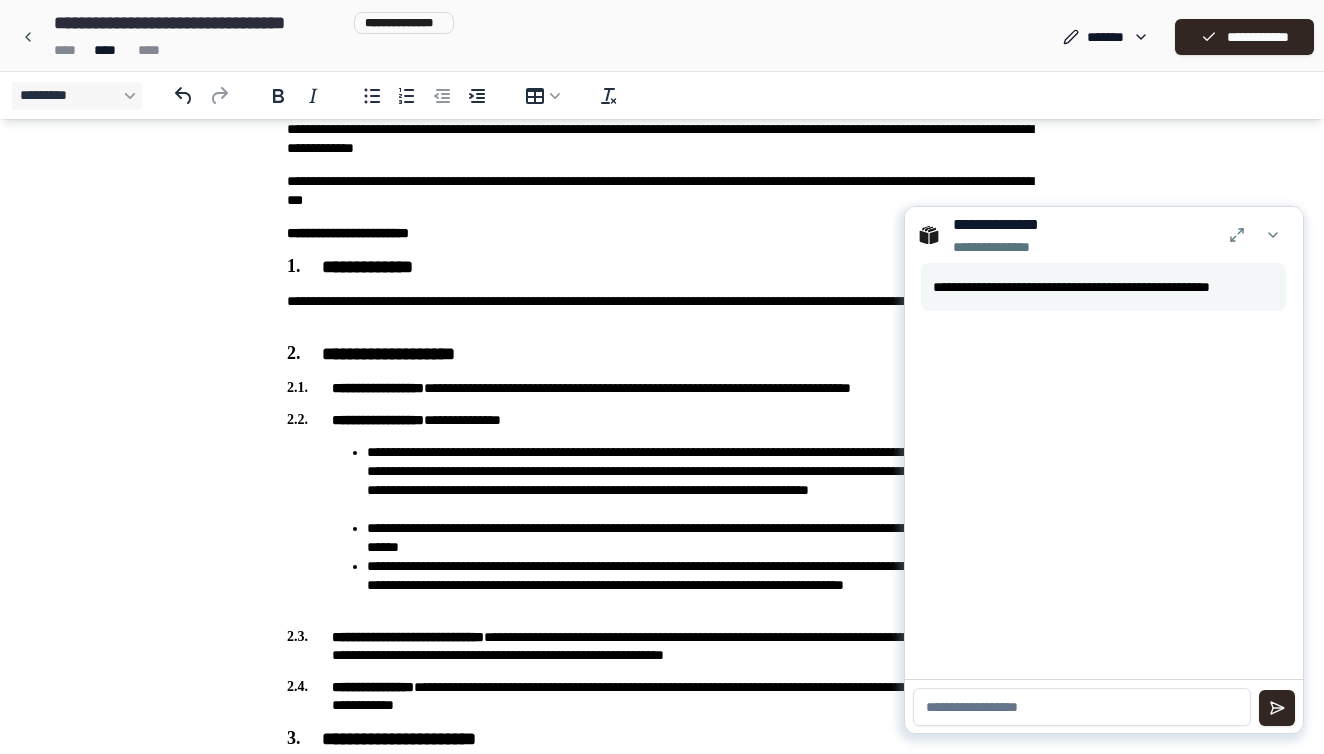 click at bounding box center [1082, 707] 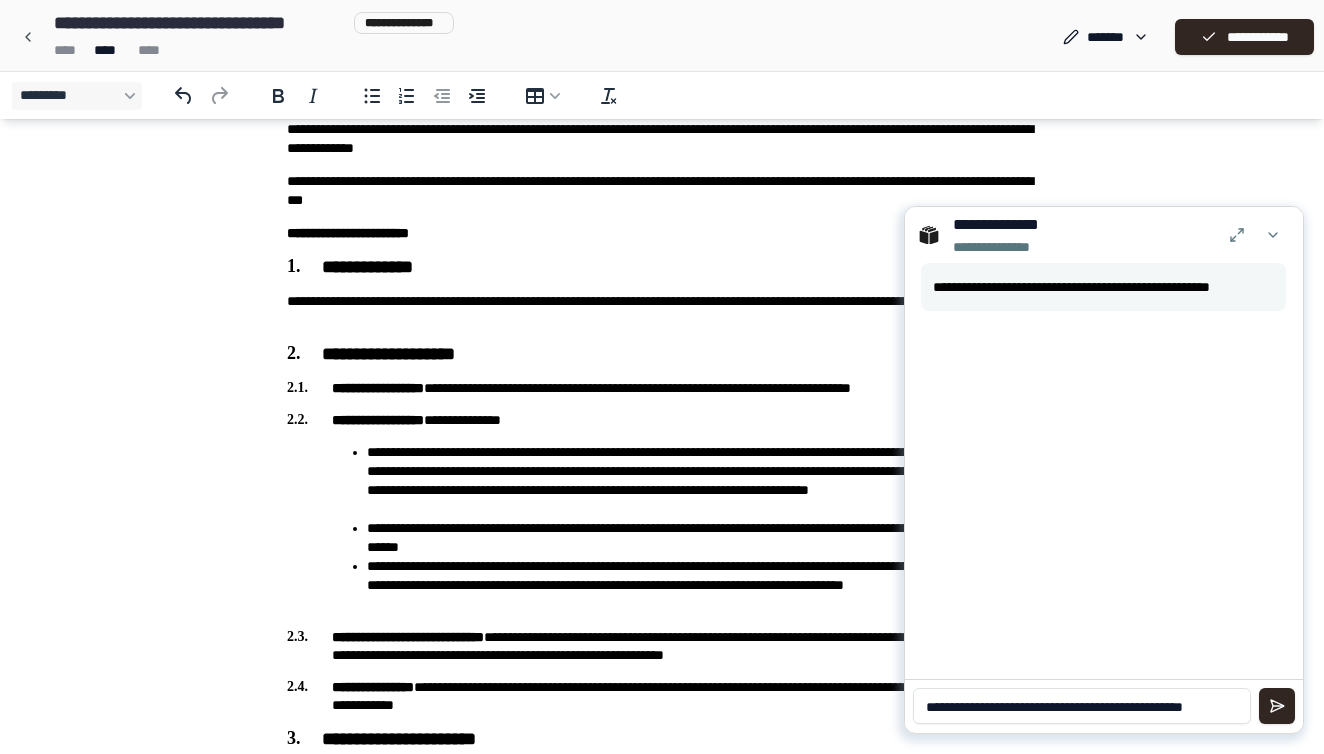 scroll, scrollTop: 0, scrollLeft: 0, axis: both 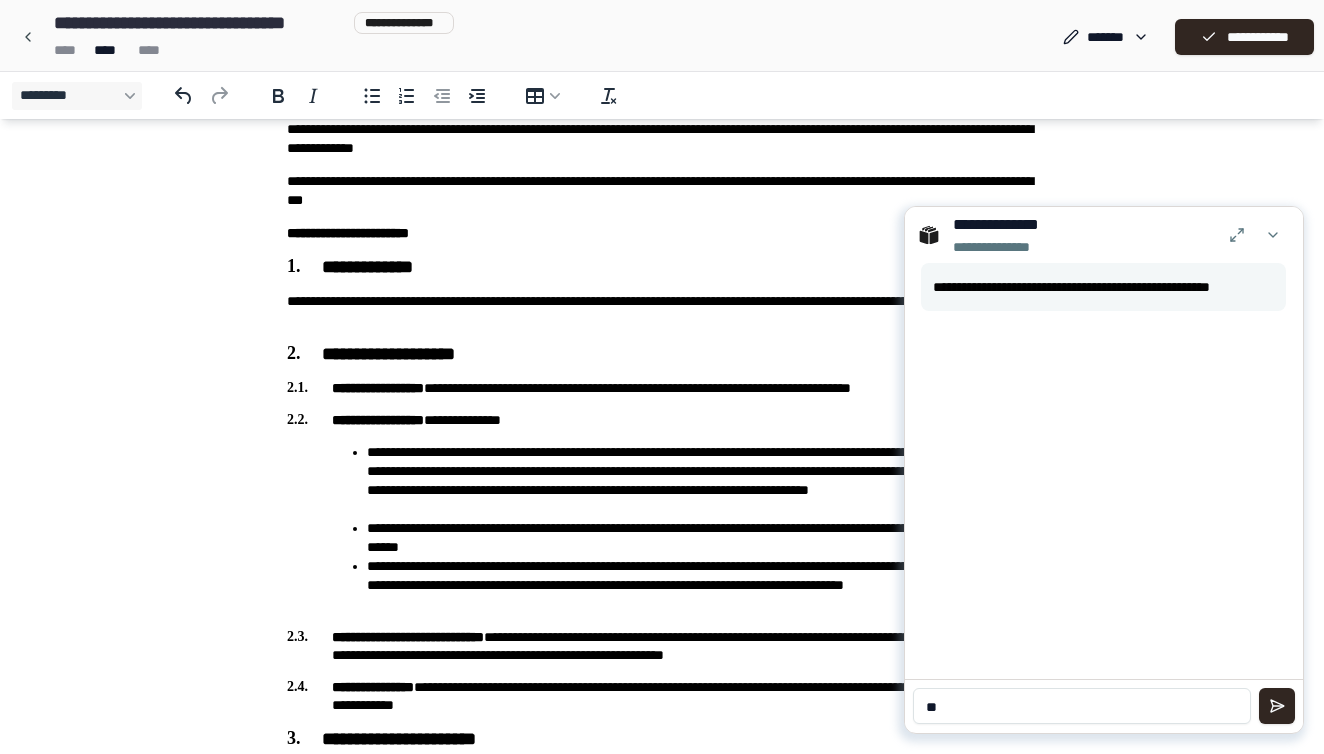 type on "*" 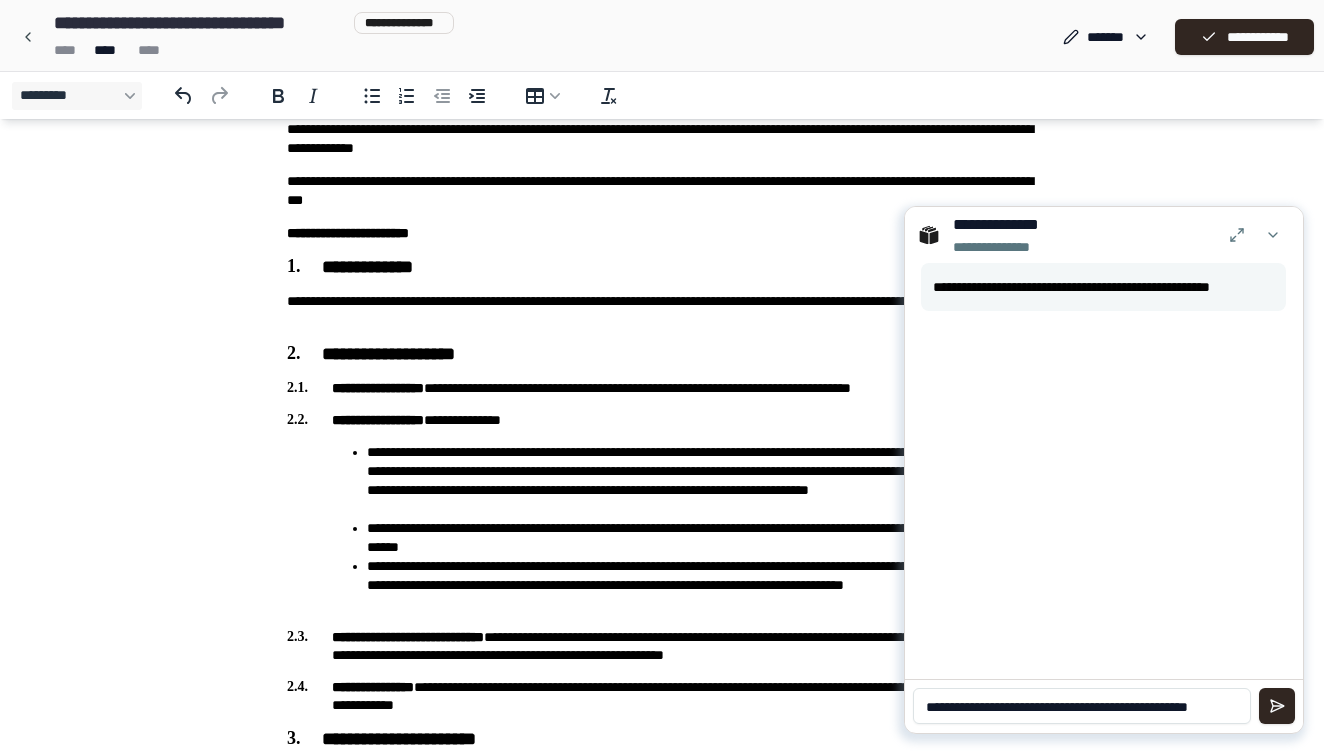 scroll, scrollTop: 0, scrollLeft: 0, axis: both 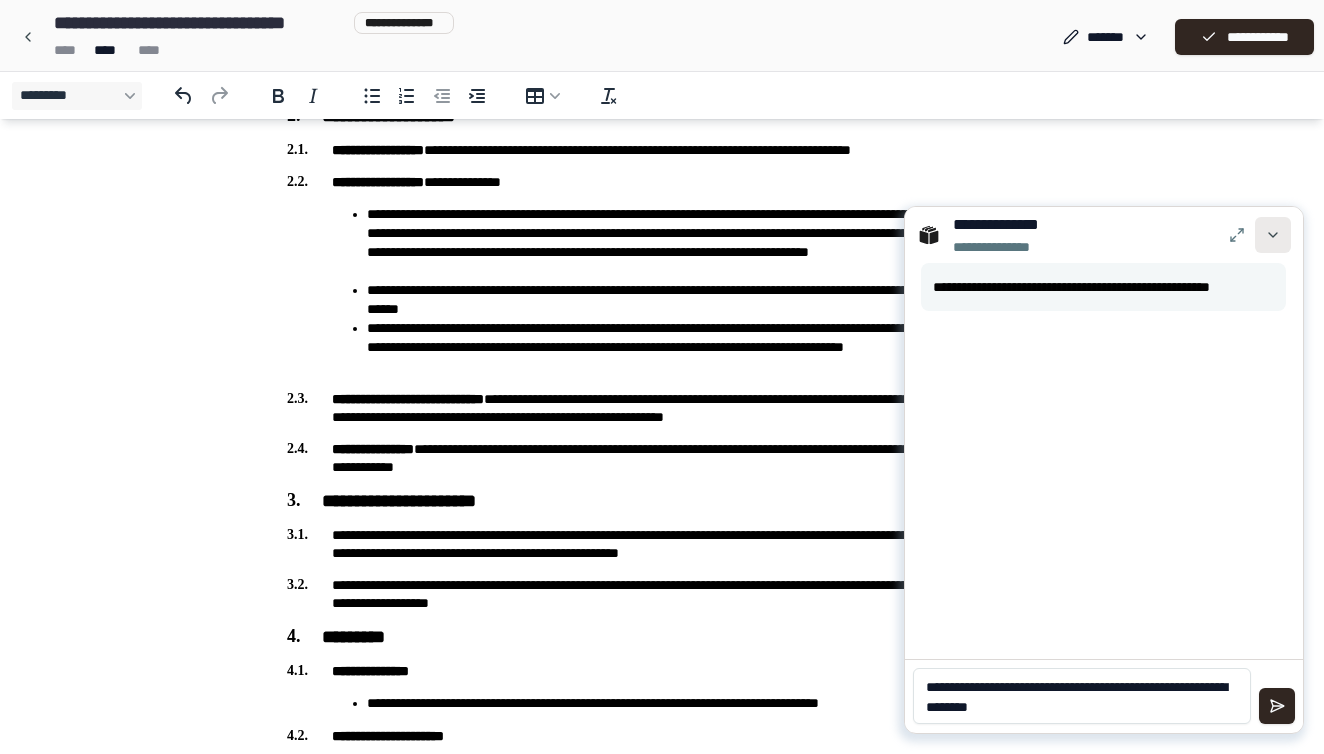 type on "**********" 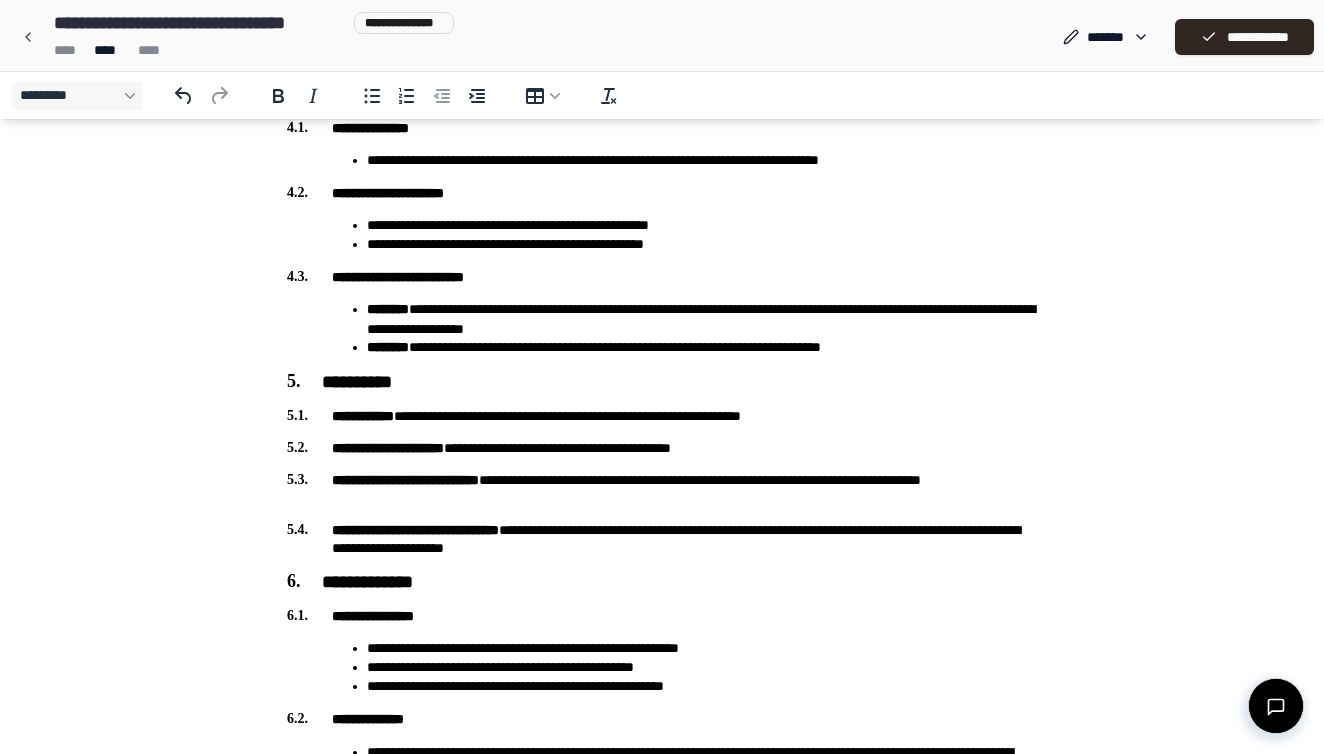 scroll, scrollTop: 1126, scrollLeft: 0, axis: vertical 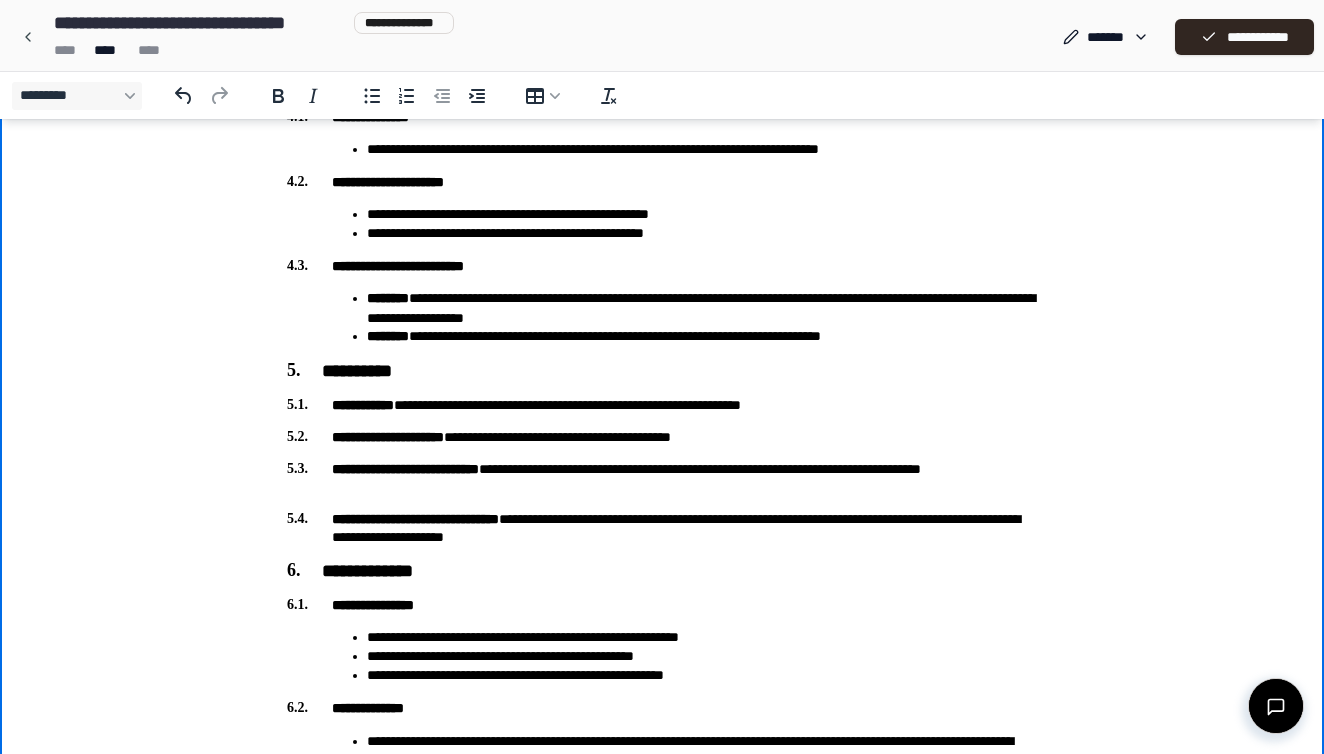 click on "**********" at bounding box center (662, 478) 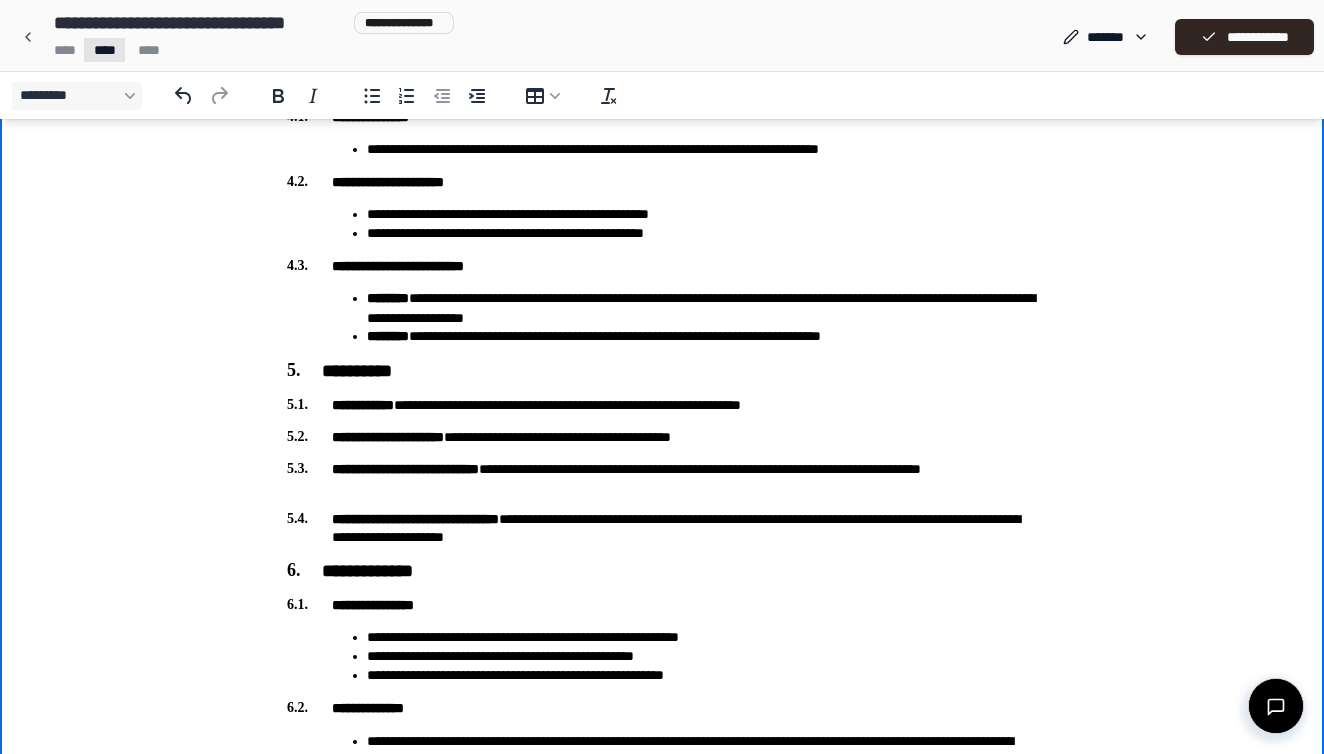 click on "**********" at bounding box center [662, 188] 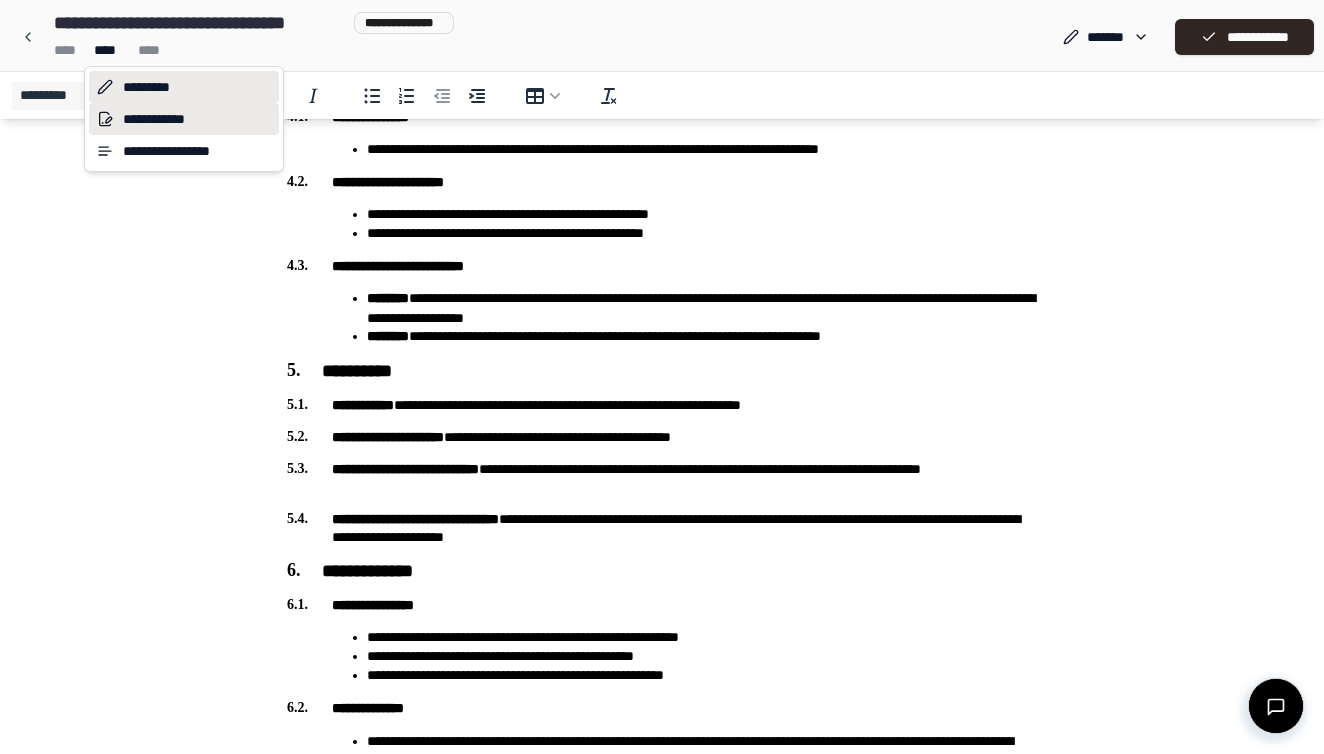click on "**********" at bounding box center [184, 119] 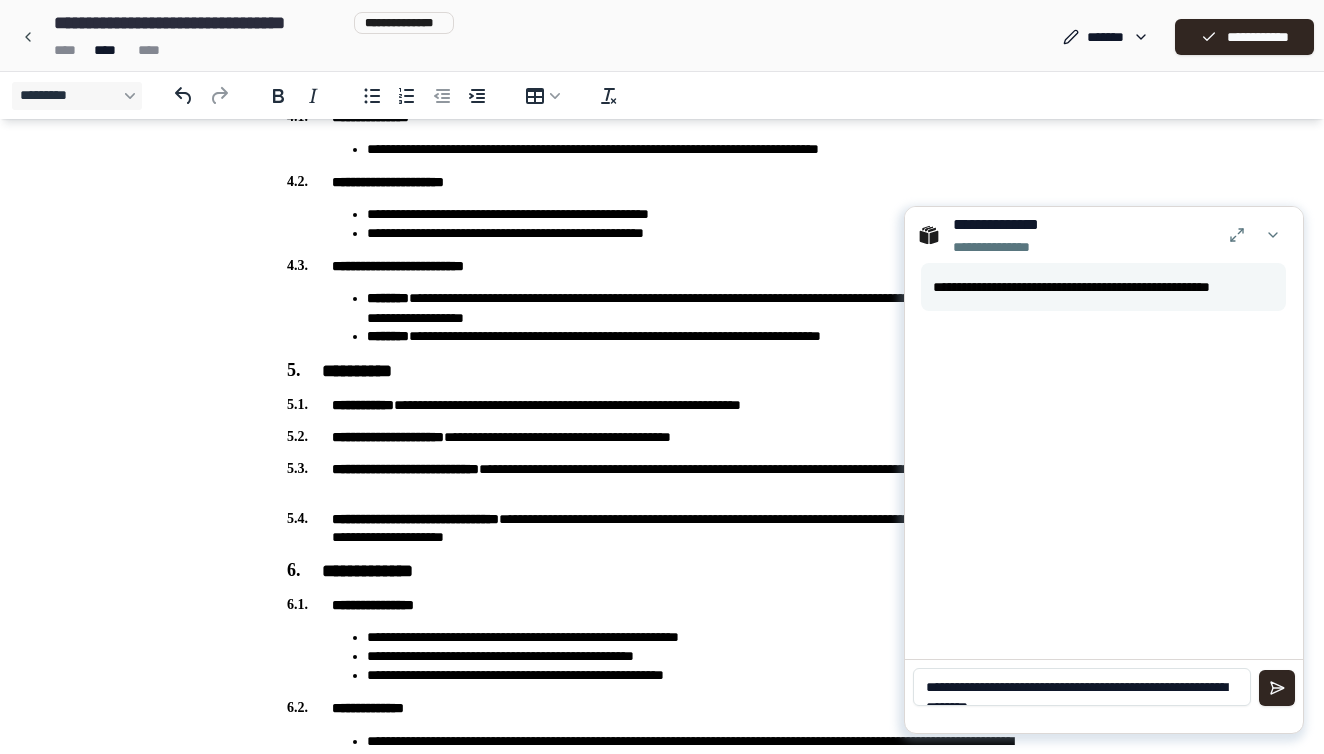 click on "**********" at bounding box center (1082, 687) 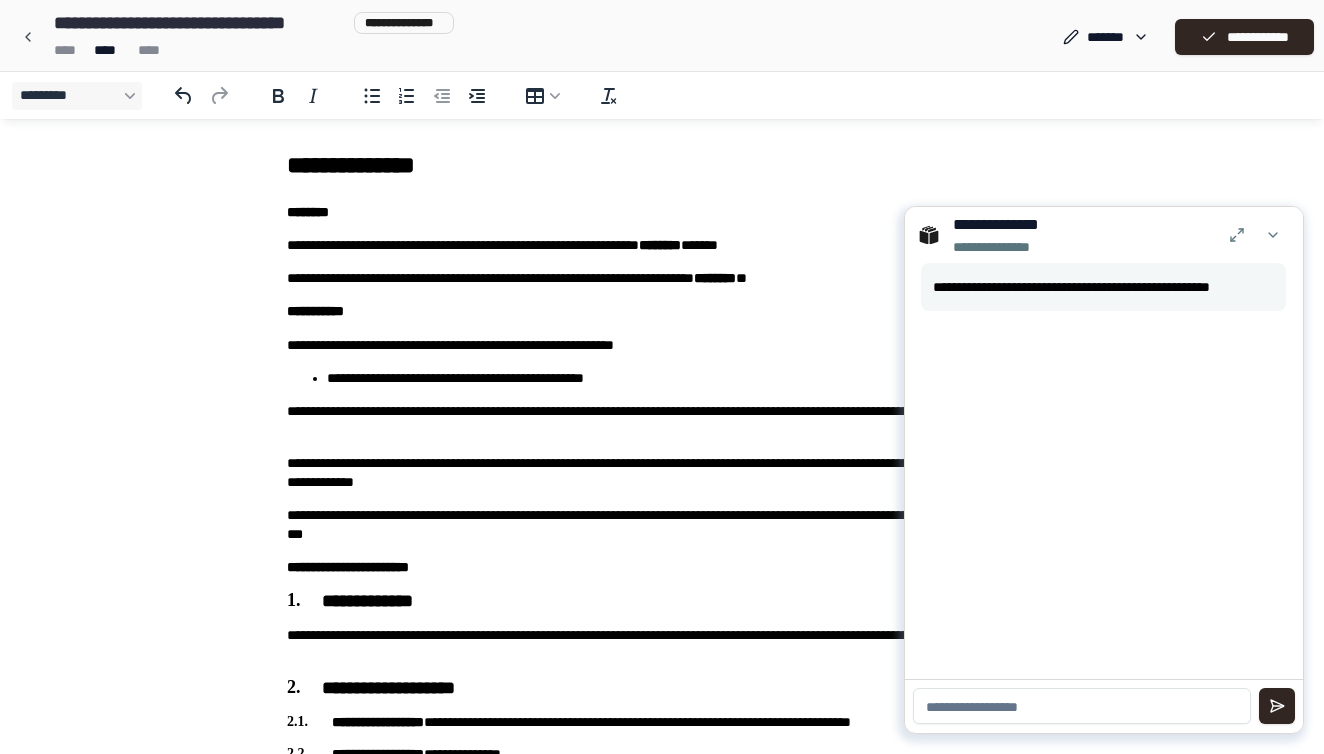scroll, scrollTop: 0, scrollLeft: 0, axis: both 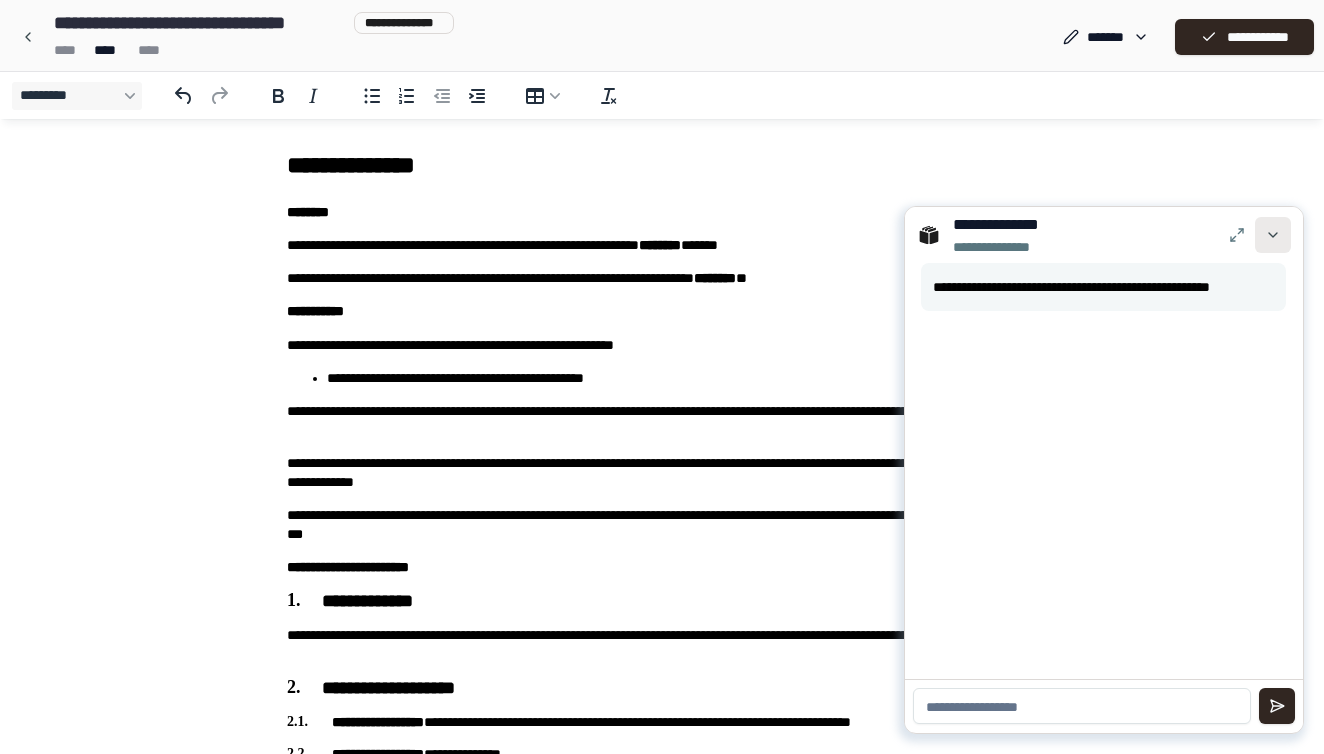 type 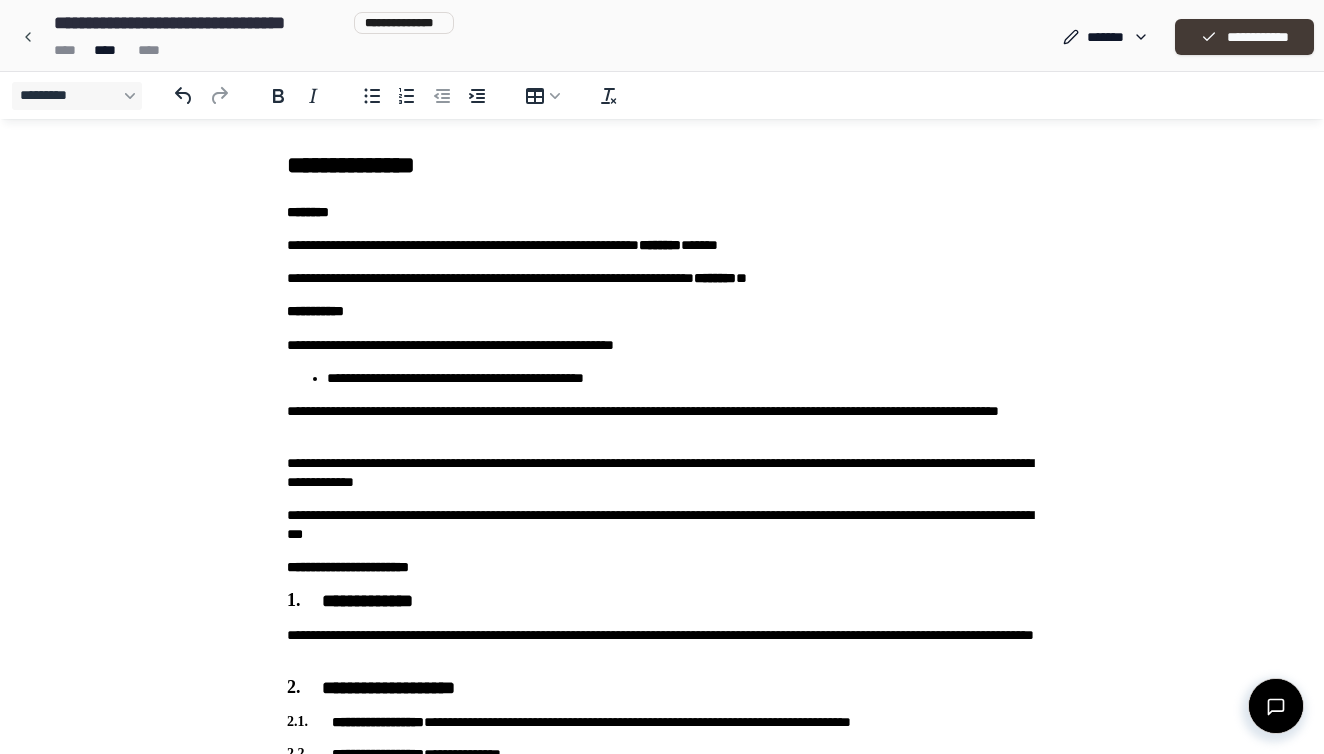 click on "**********" at bounding box center (1244, 37) 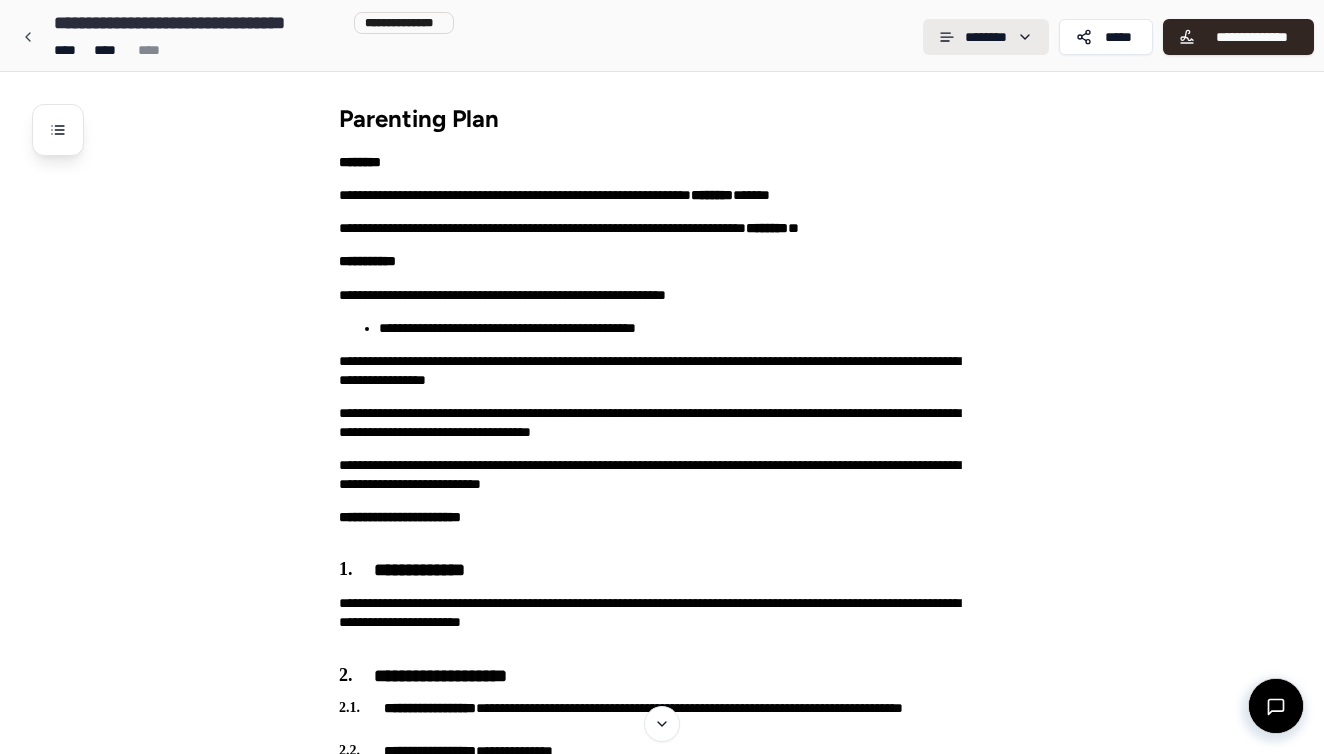 click on "**********" at bounding box center (662, 1613) 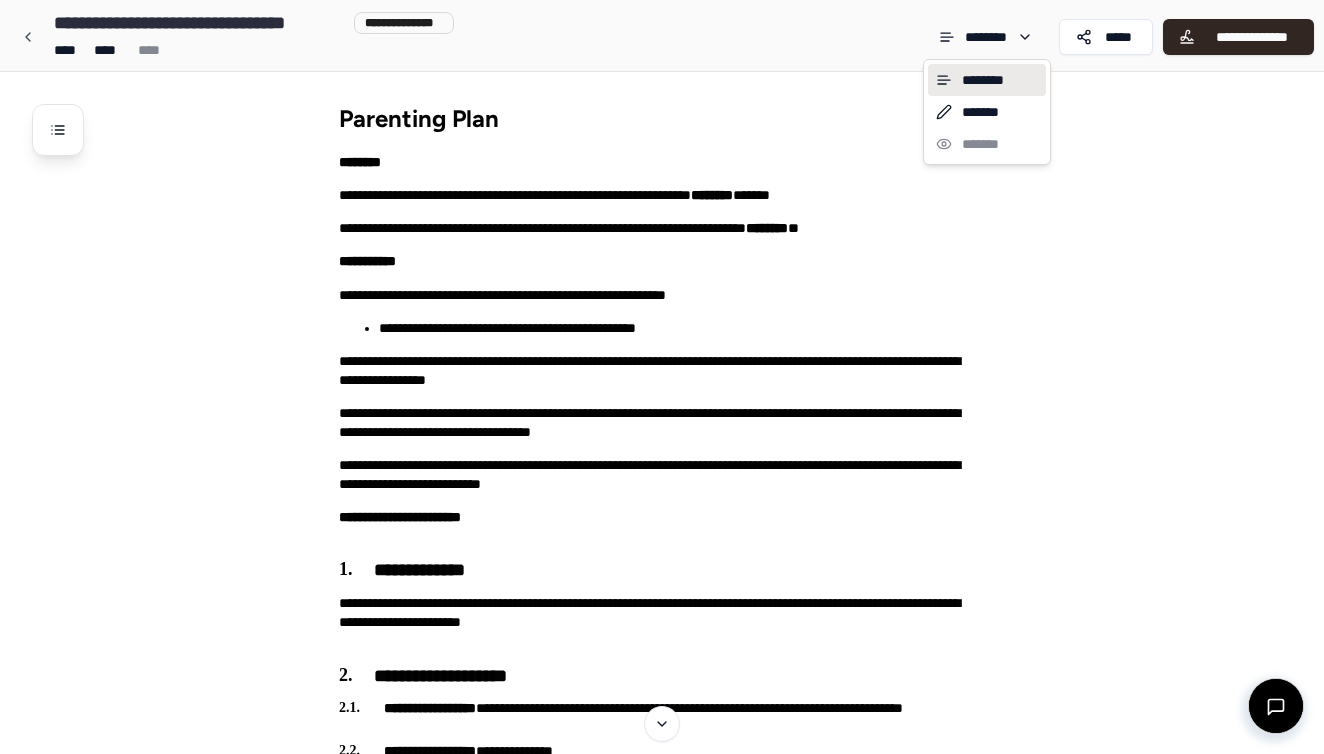 click on "**********" at bounding box center (662, 1613) 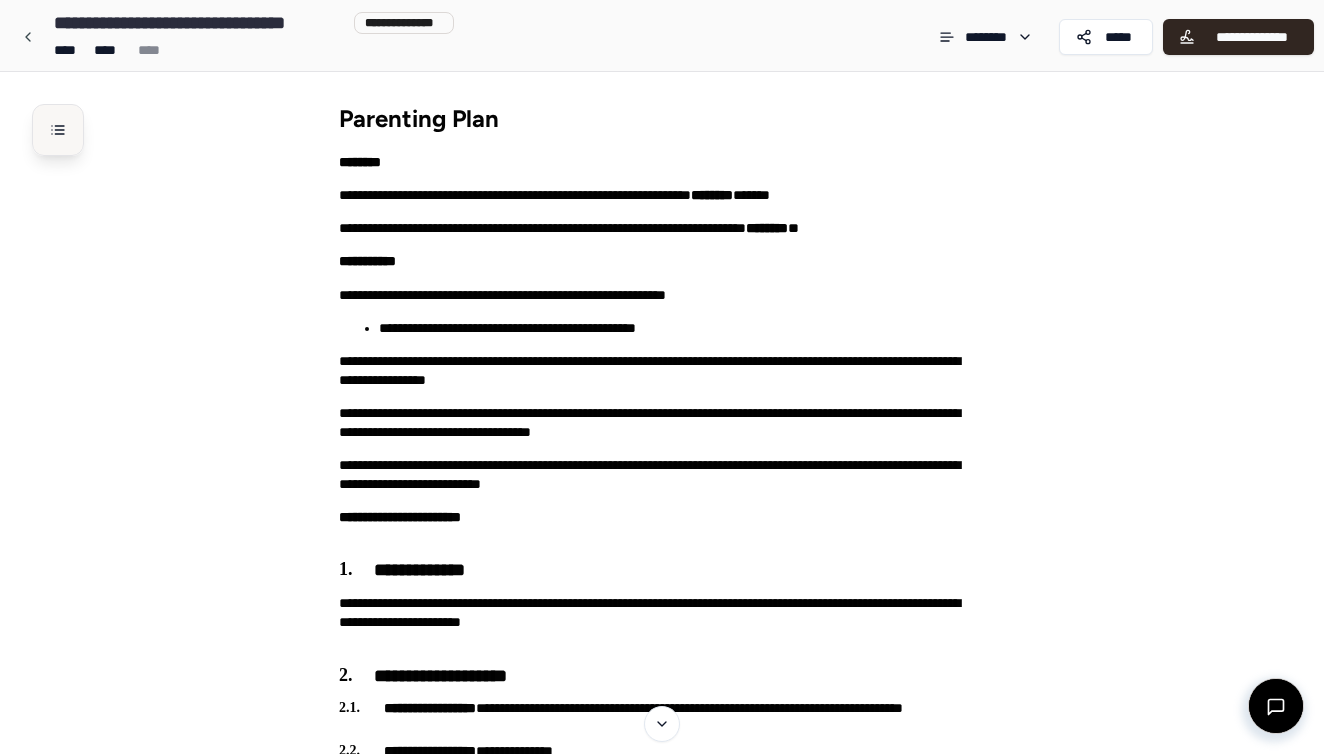 click at bounding box center [58, 130] 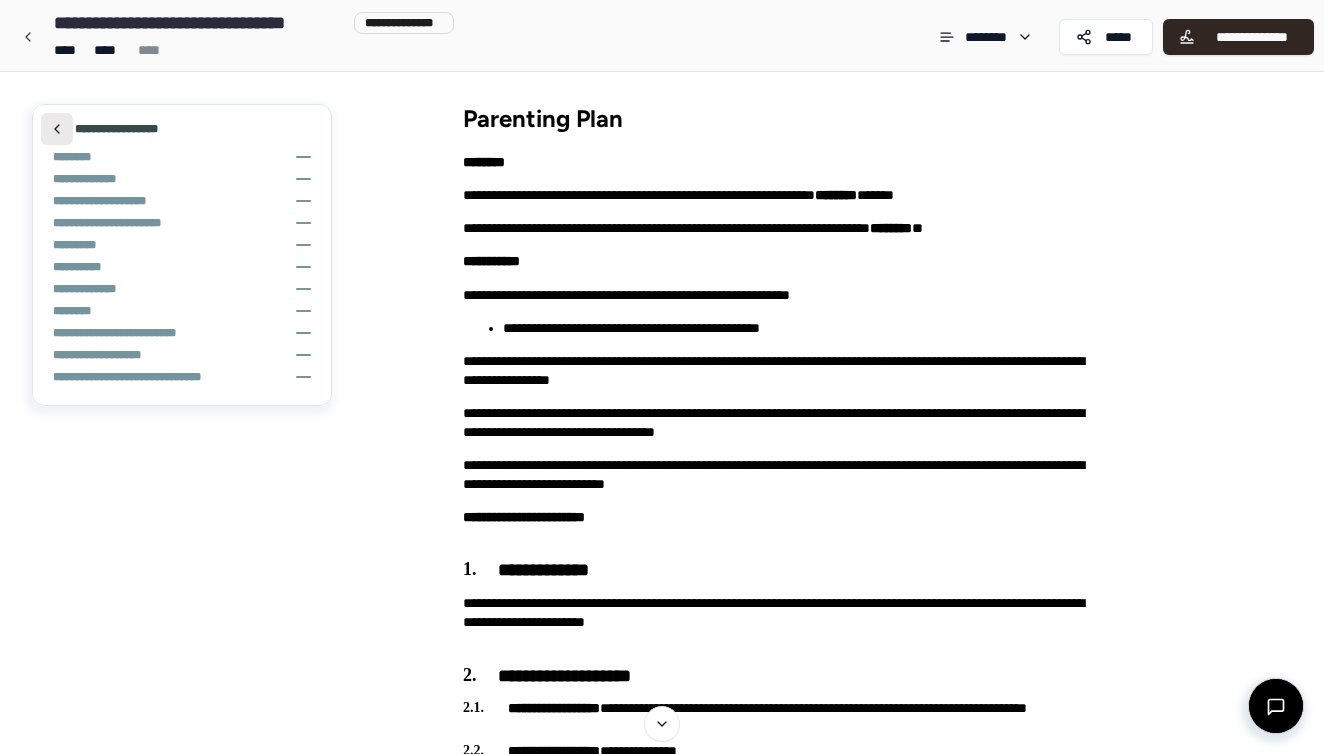 click at bounding box center [57, 129] 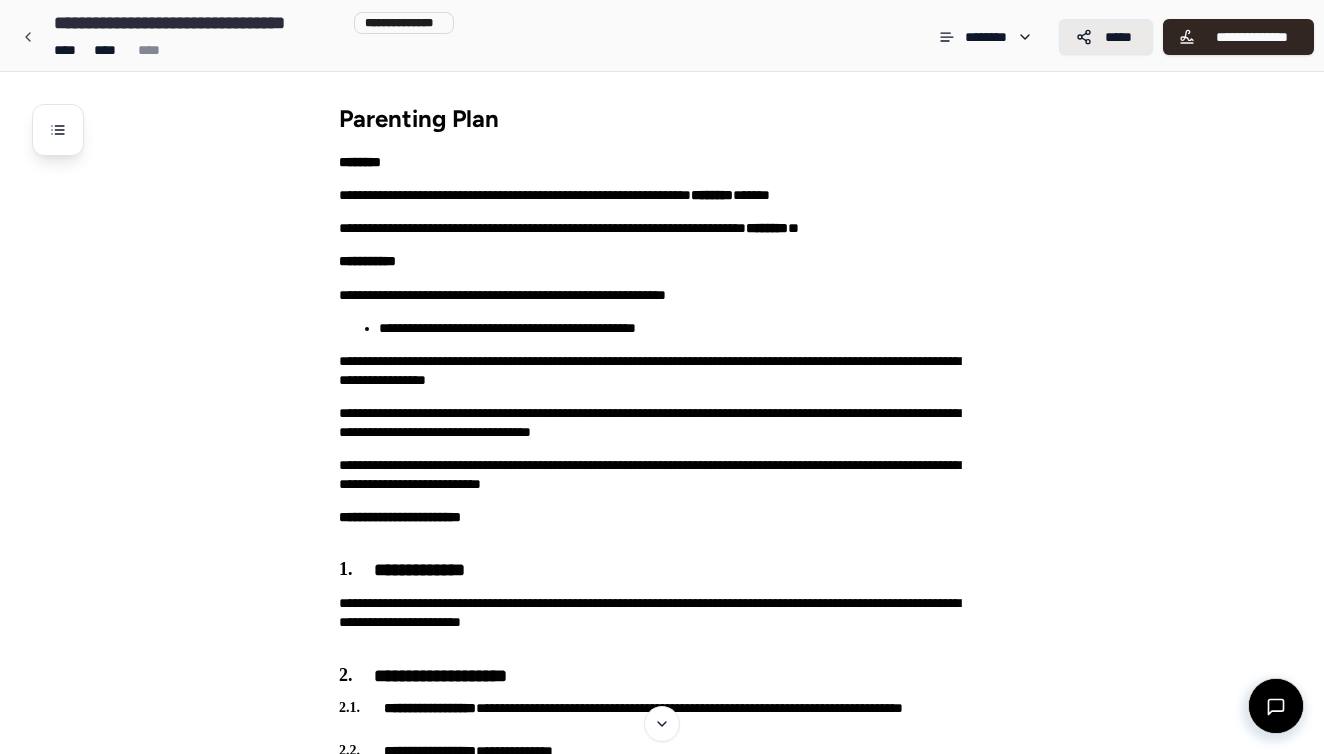 click on "*****" at bounding box center [1106, 37] 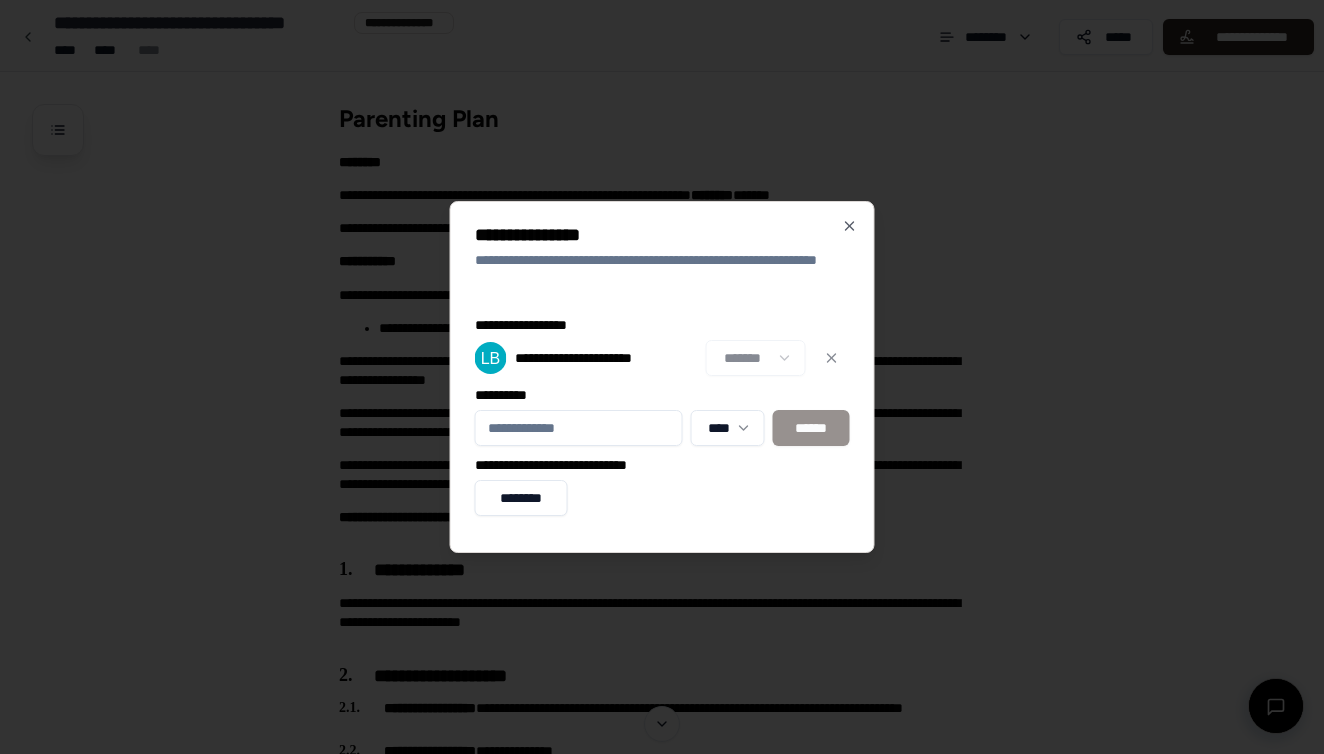 click on "**********" at bounding box center (662, 1613) 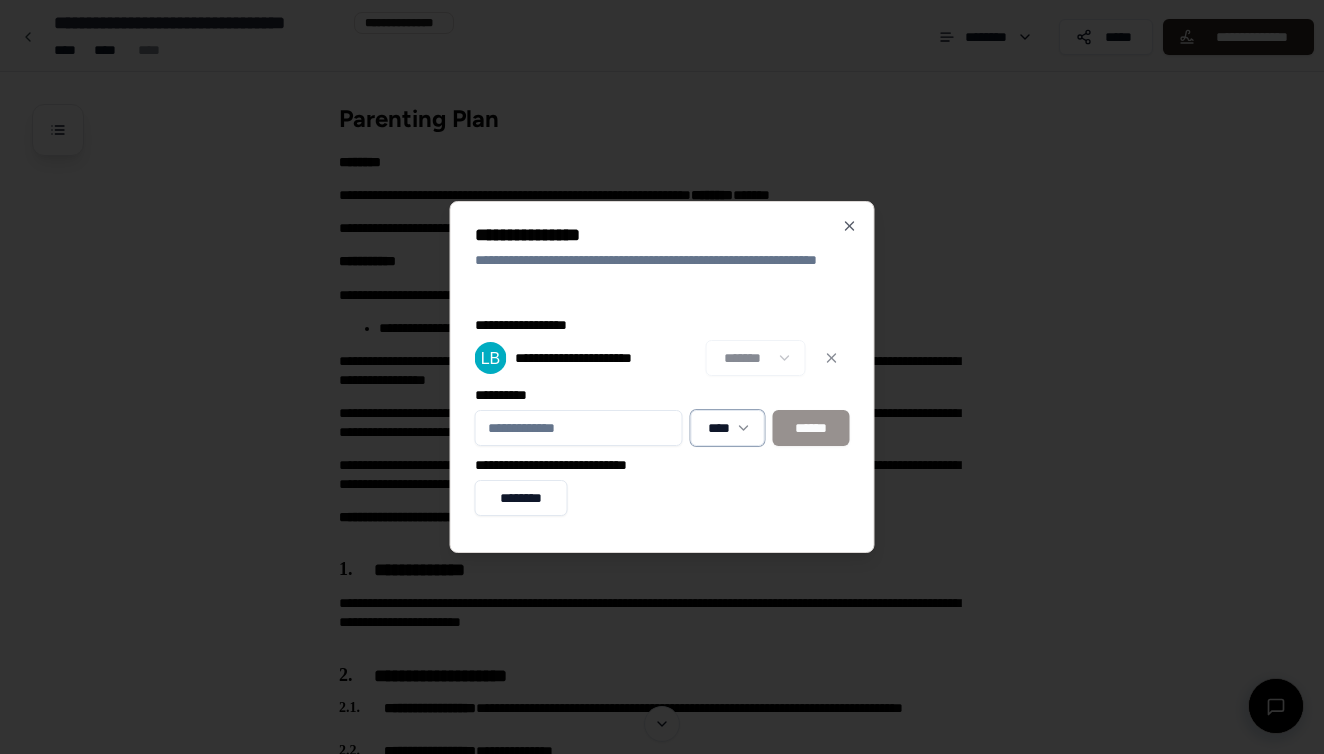 click on "**********" at bounding box center (662, 1613) 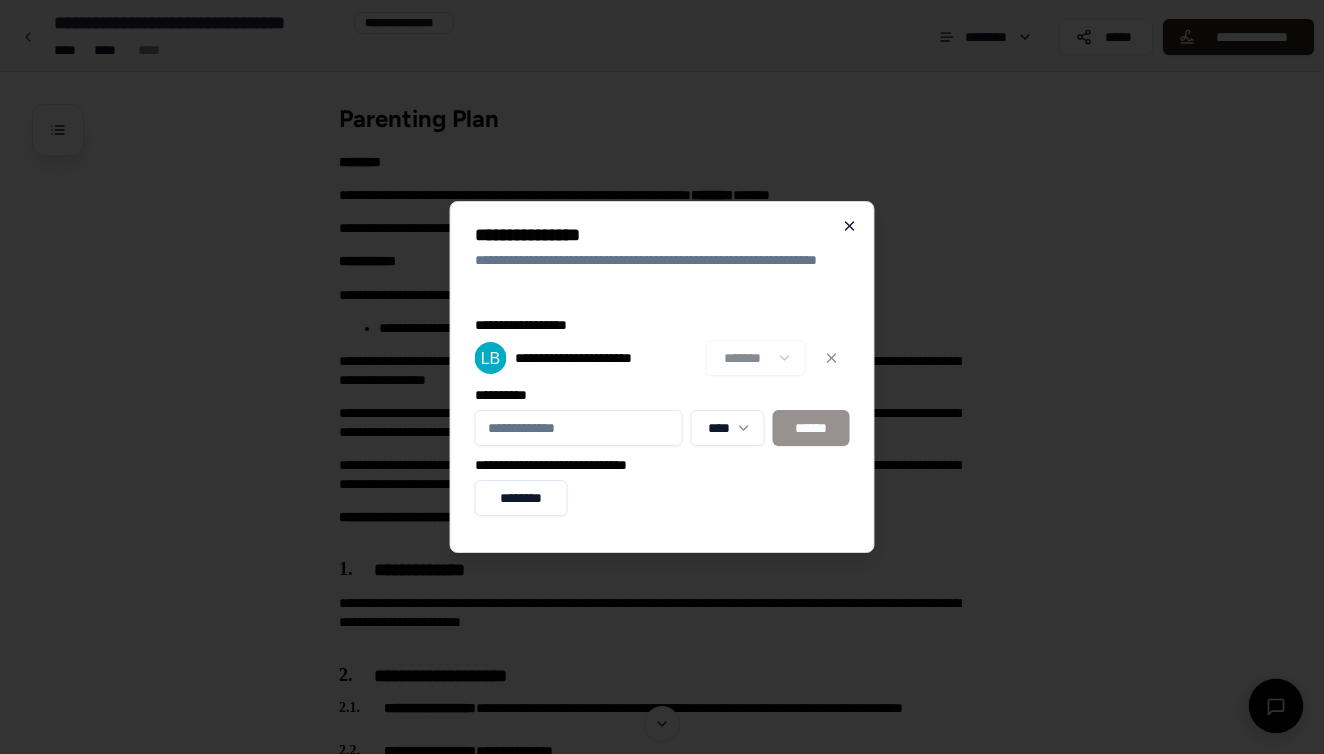 click 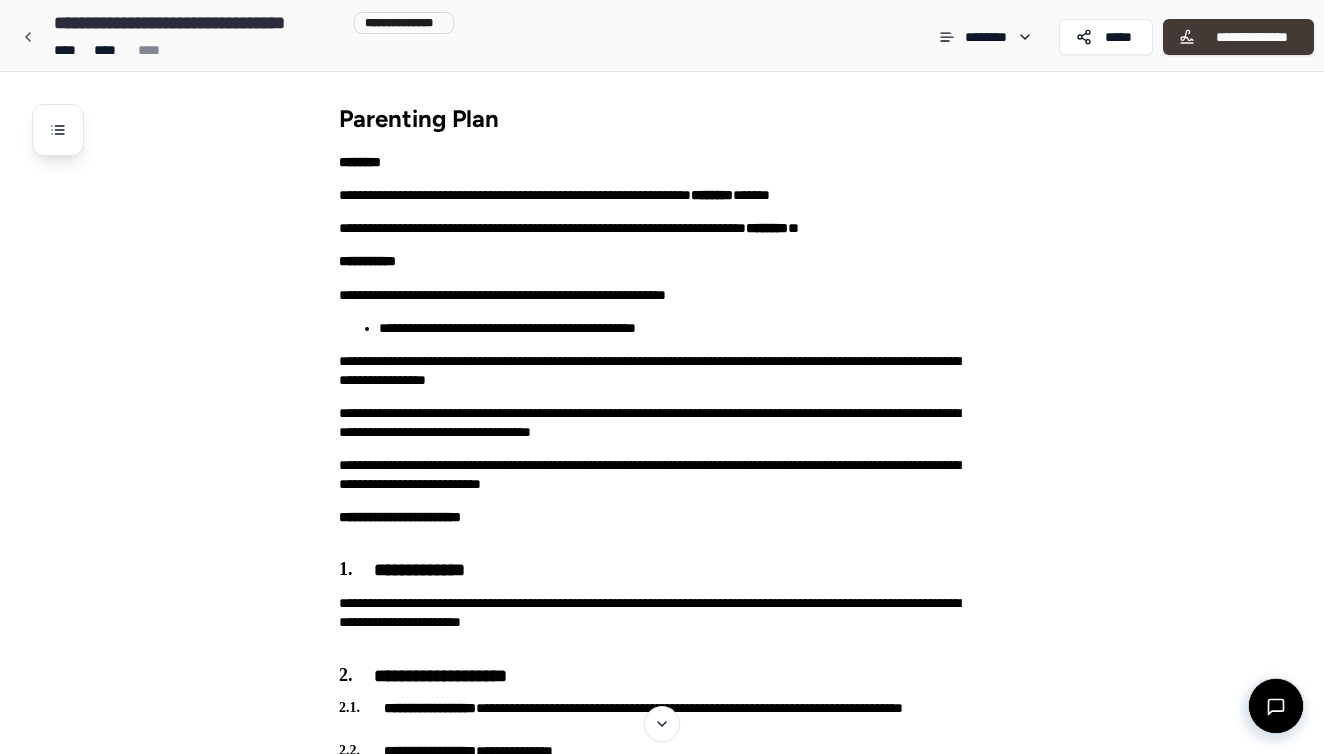click on "**********" at bounding box center (1238, 37) 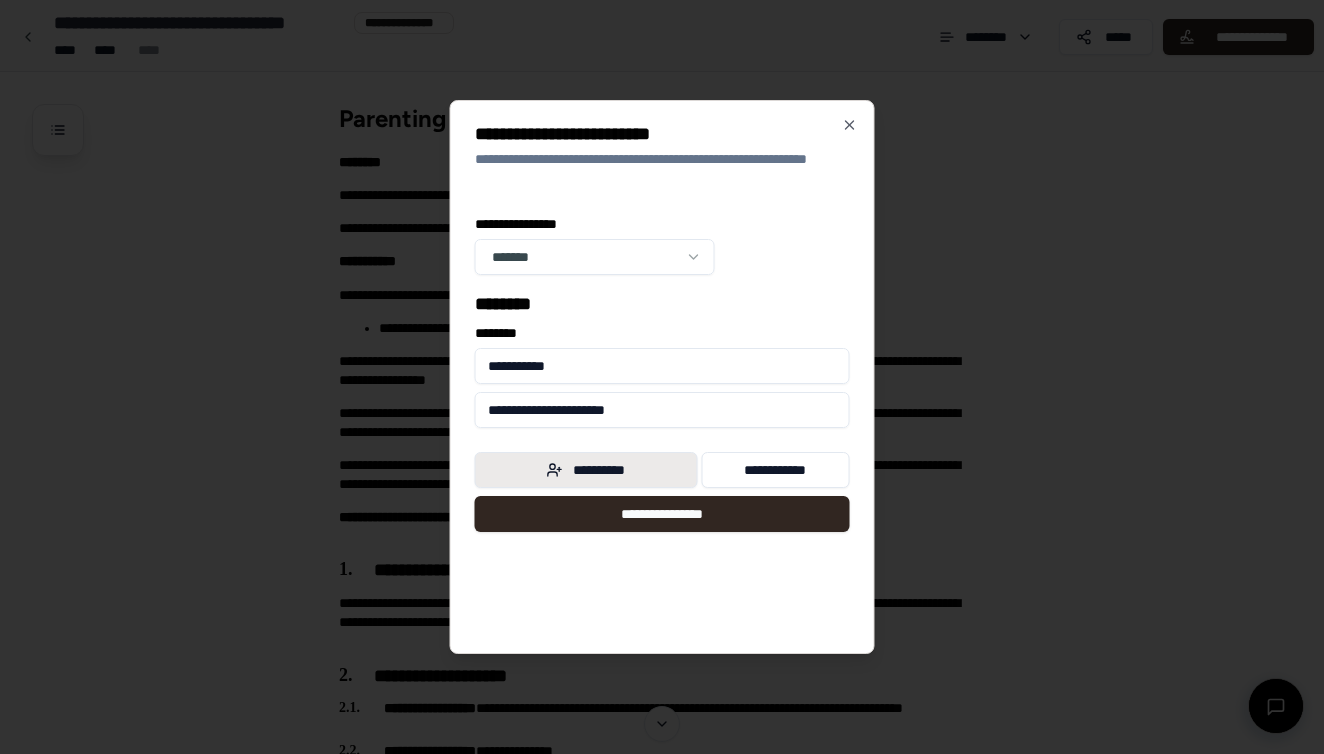 click on "**********" at bounding box center (586, 470) 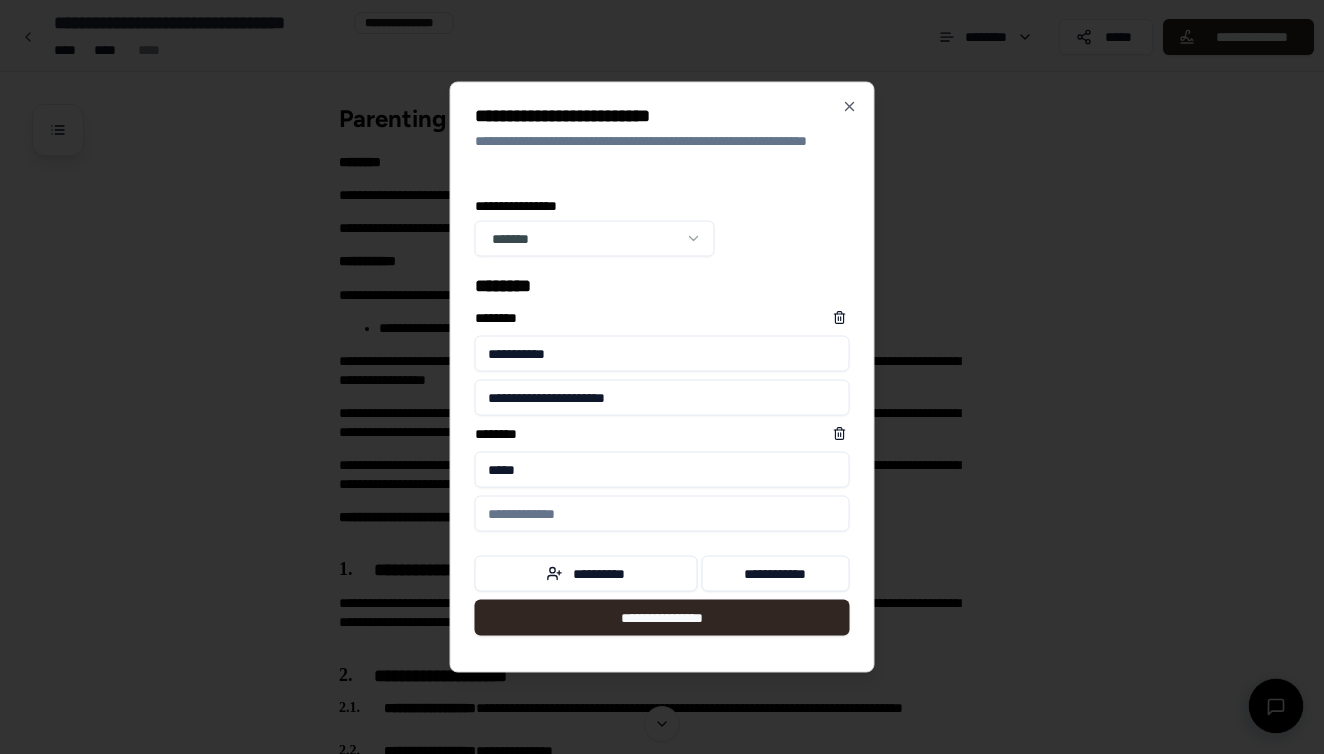 type on "**********" 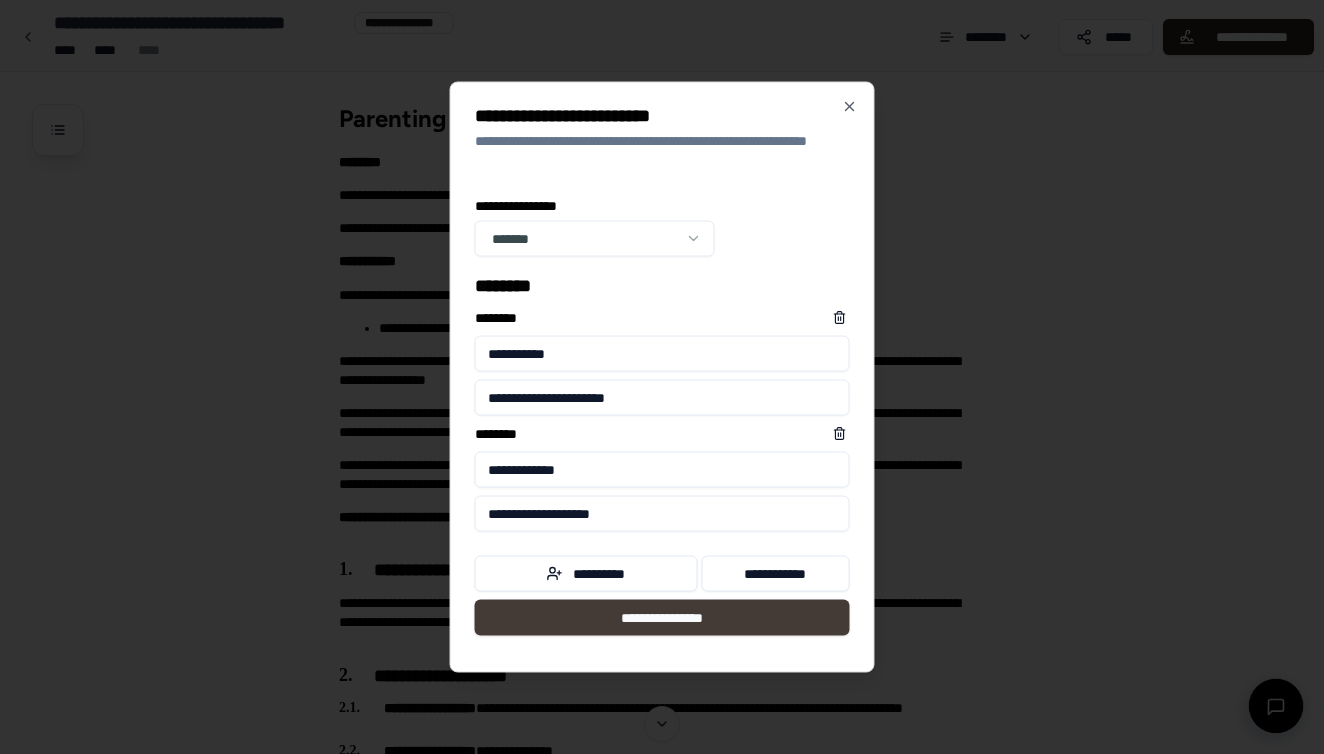 type on "**********" 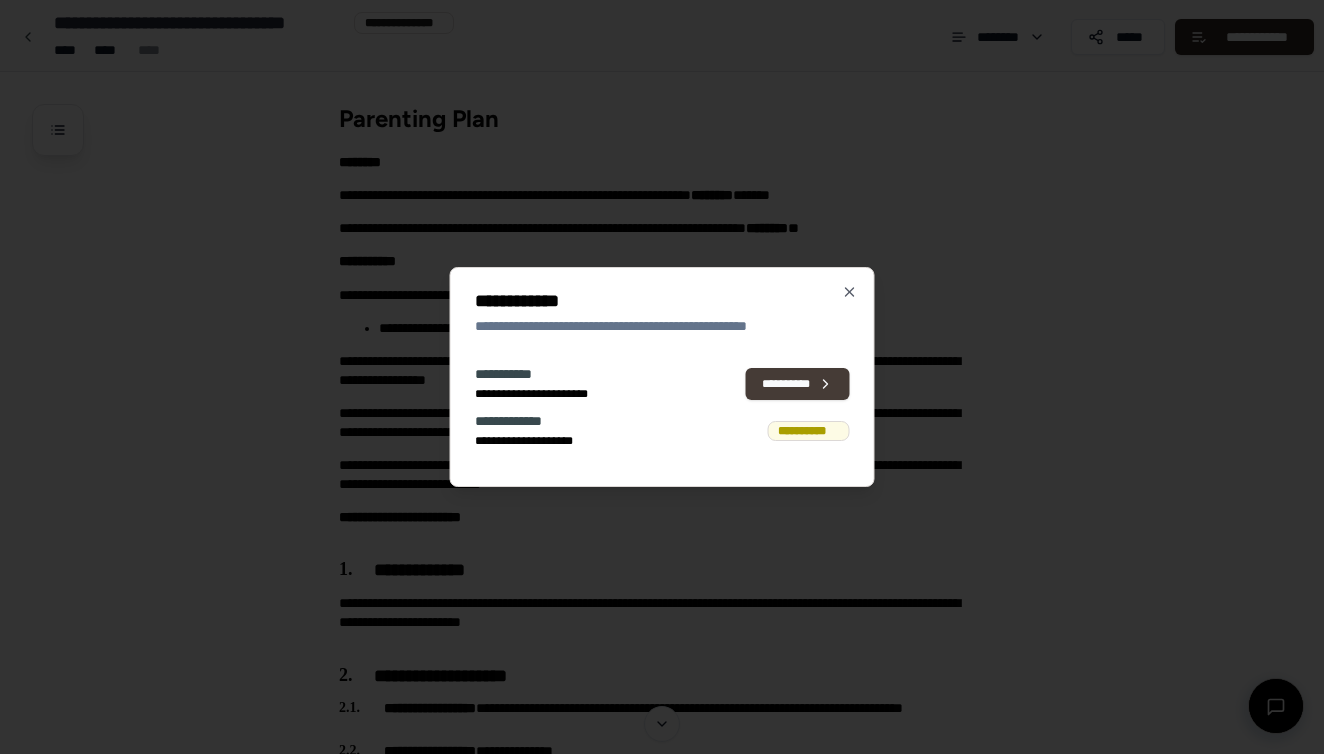 click on "**********" at bounding box center (798, 384) 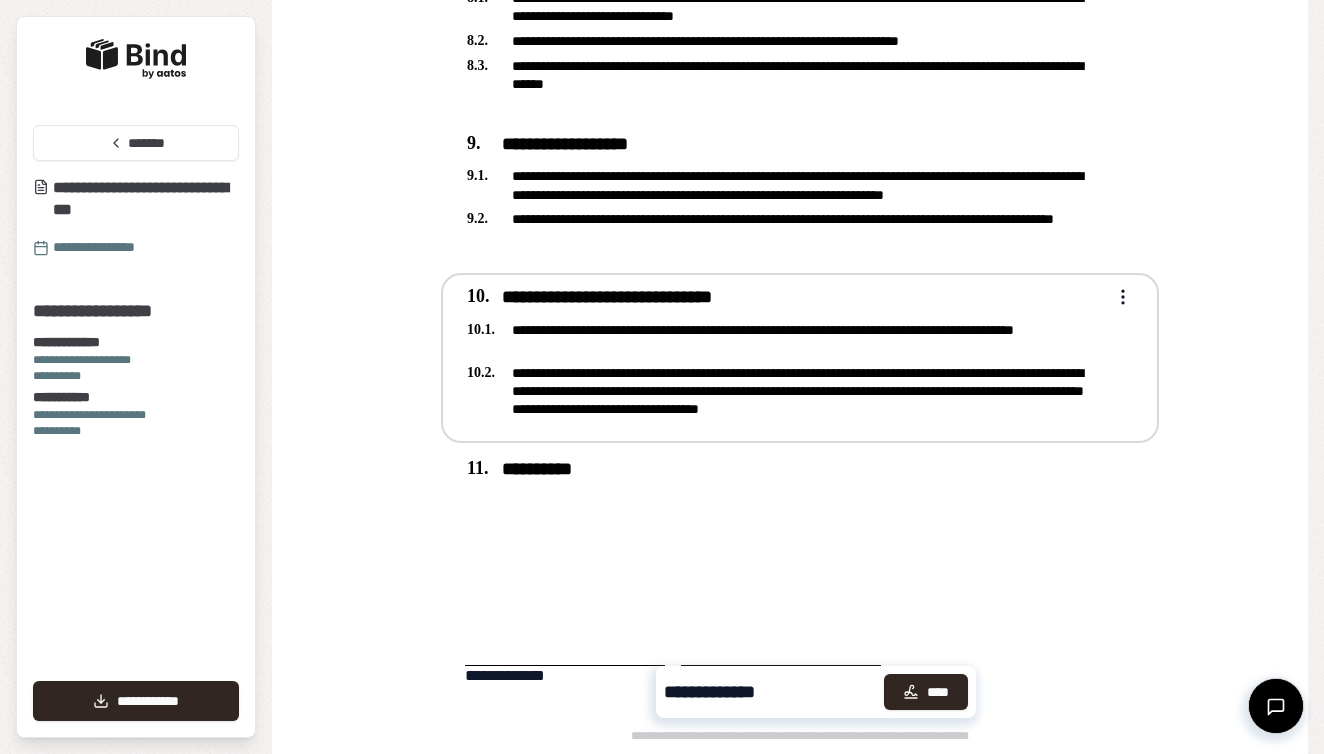 scroll, scrollTop: 2418, scrollLeft: 0, axis: vertical 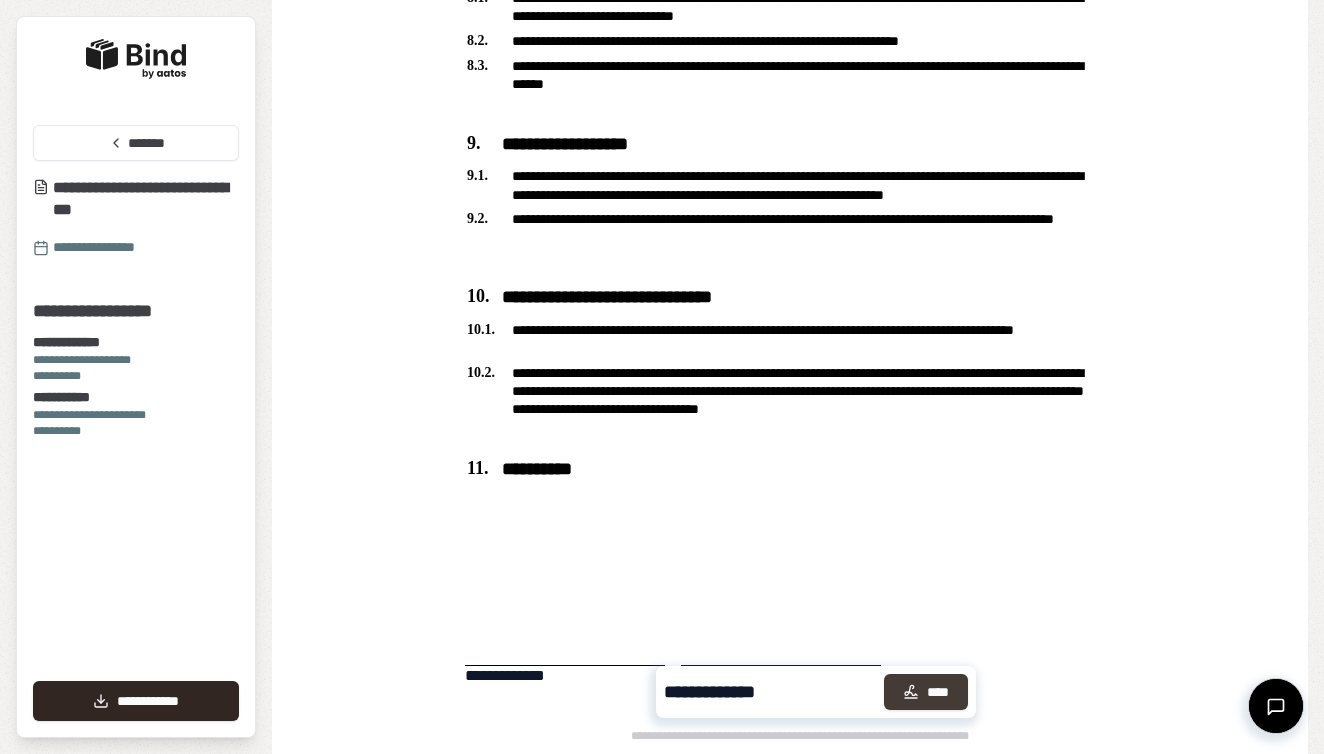 click on "****" at bounding box center (926, 692) 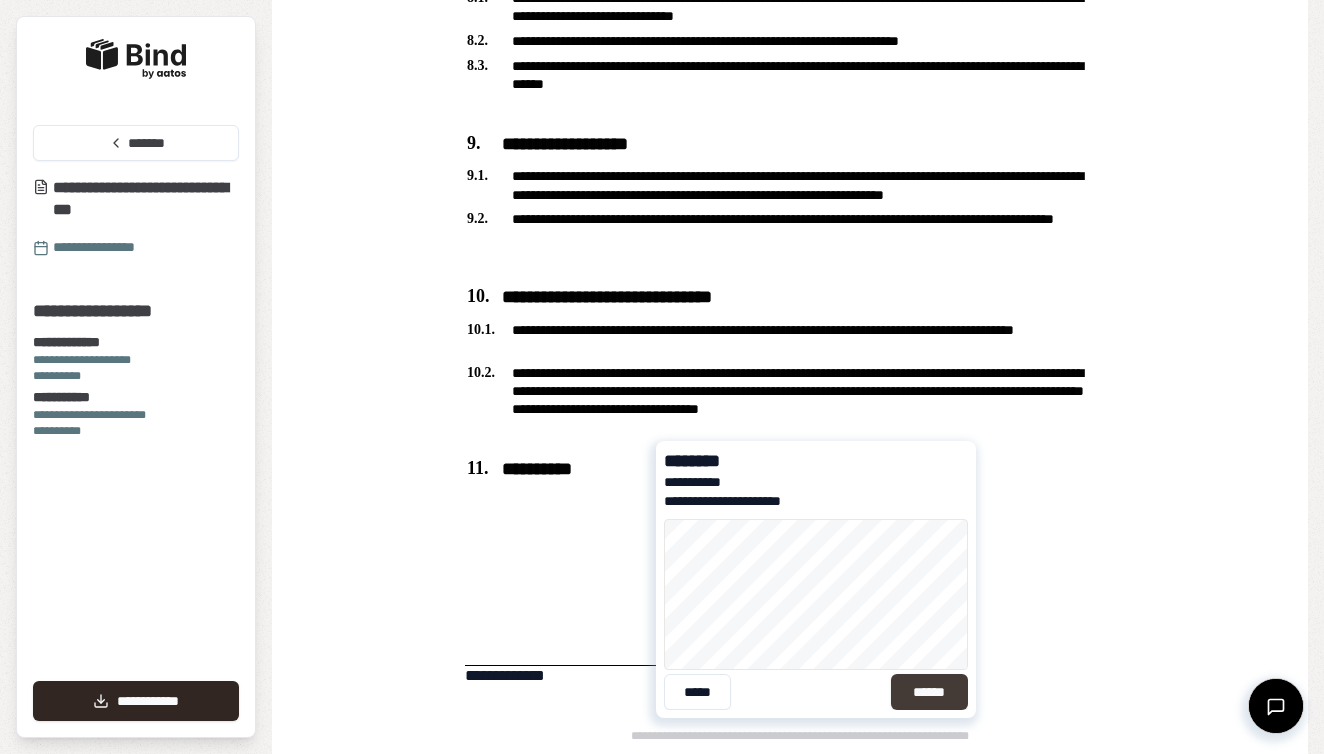 click on "******" at bounding box center [929, 692] 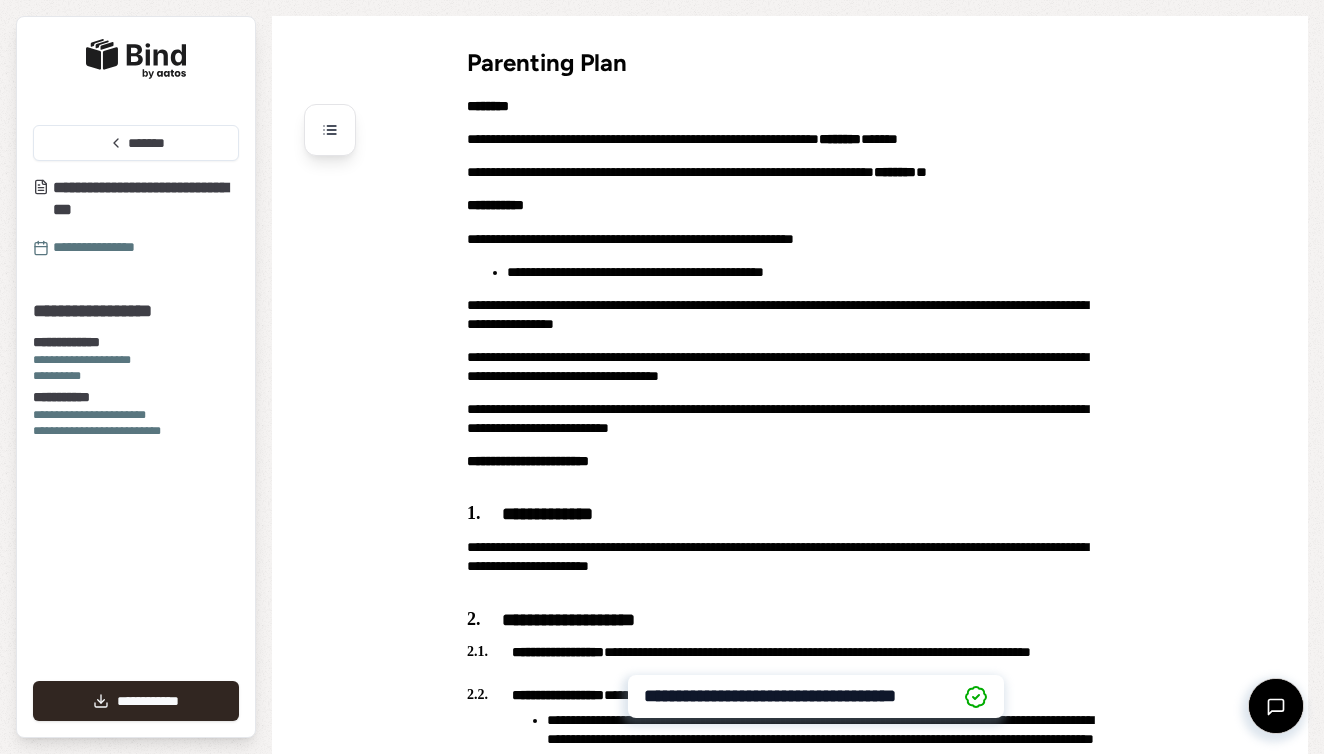 scroll, scrollTop: 0, scrollLeft: 0, axis: both 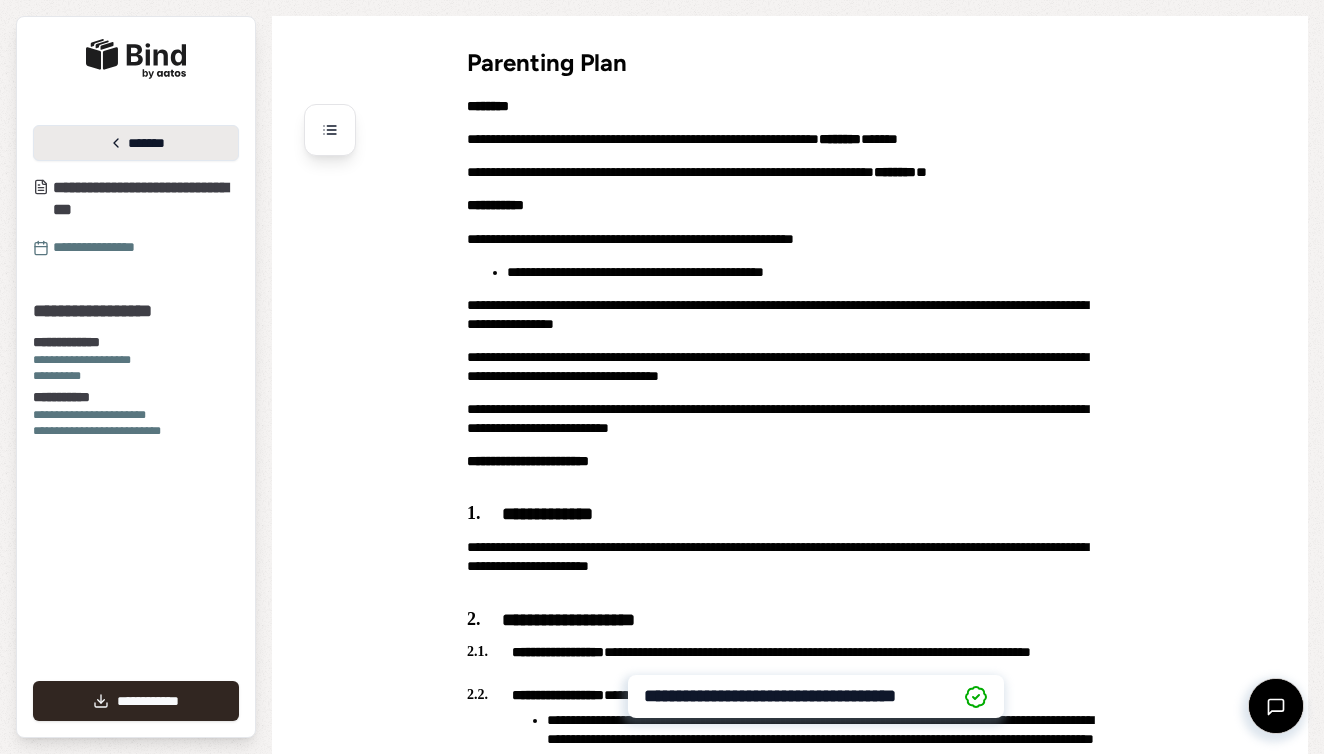 click on "*******" at bounding box center [136, 143] 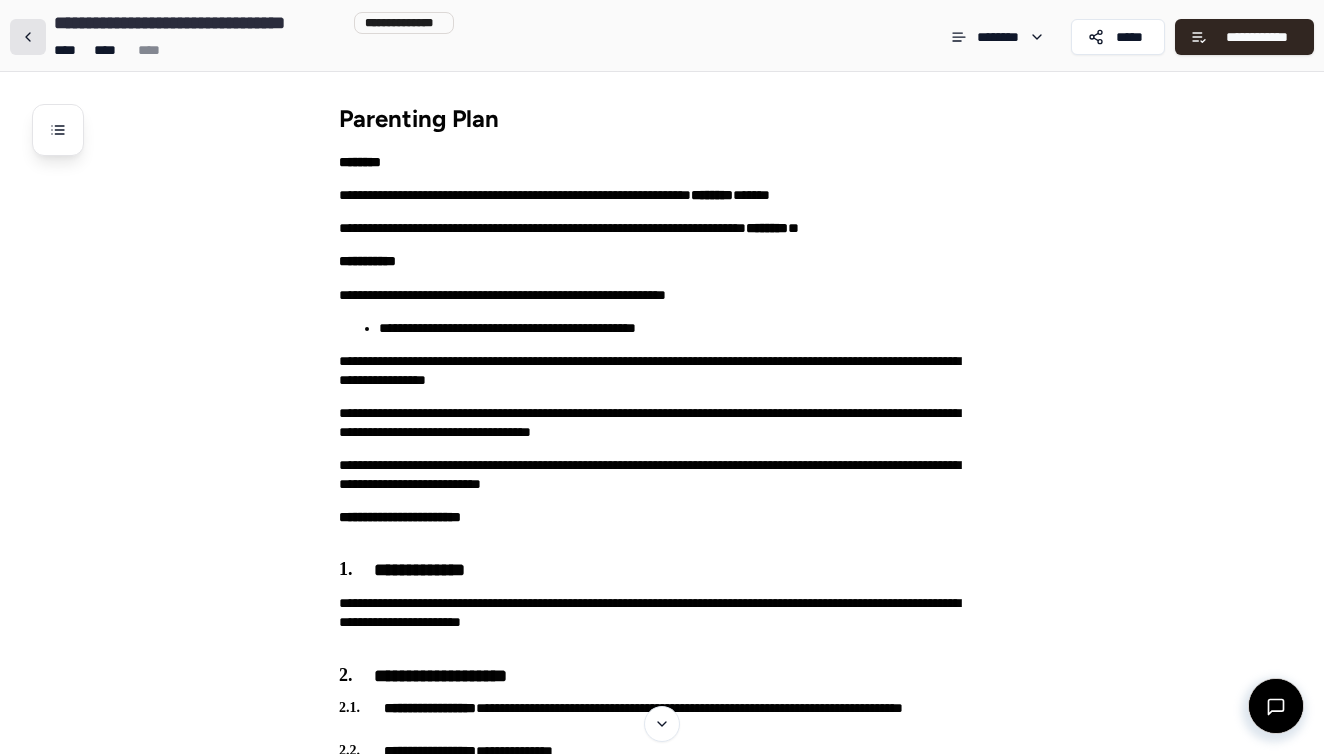 click at bounding box center [28, 37] 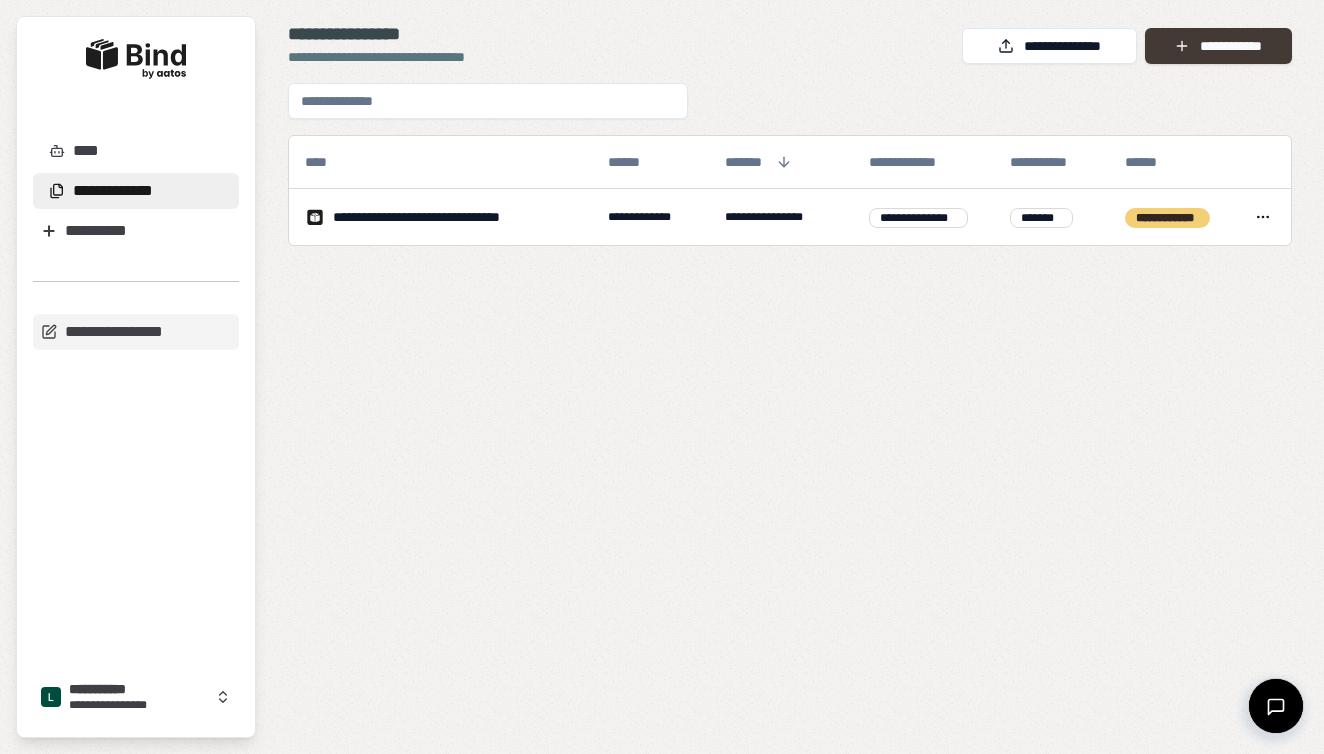 click on "**********" at bounding box center (1218, 46) 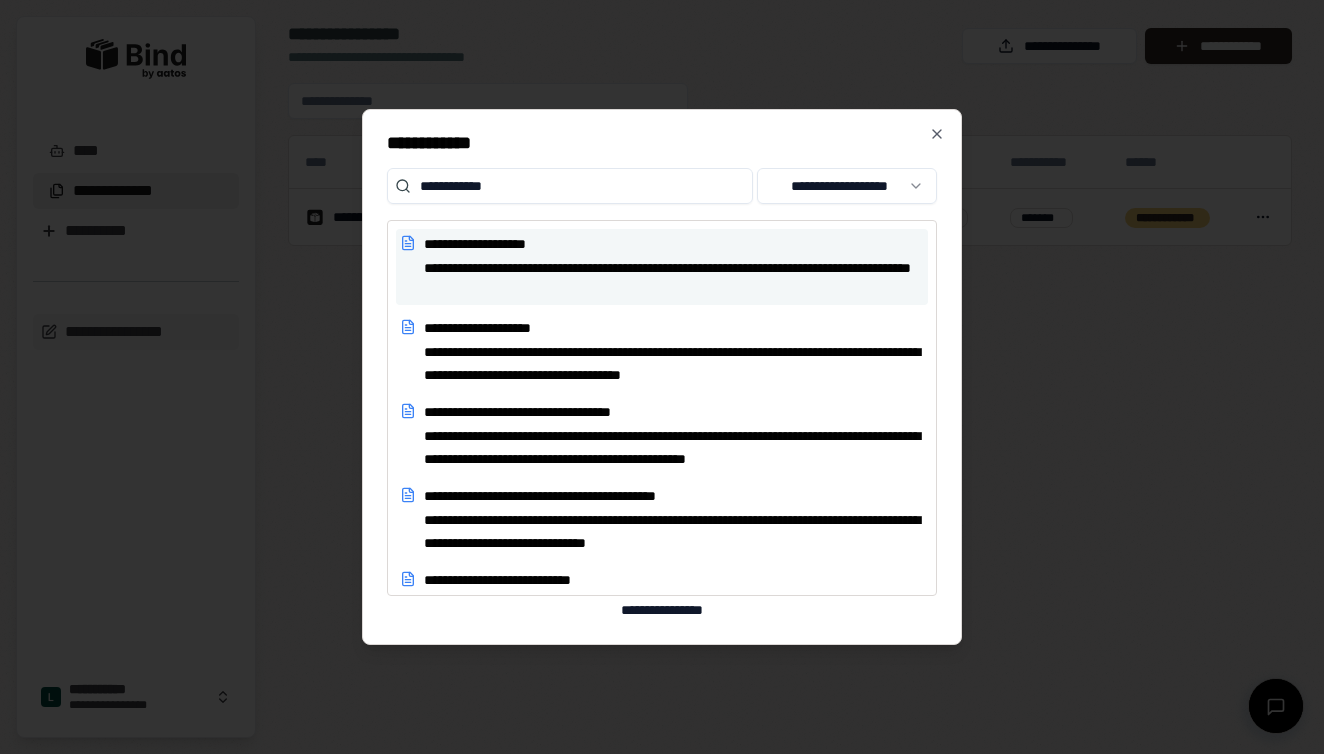 type on "**********" 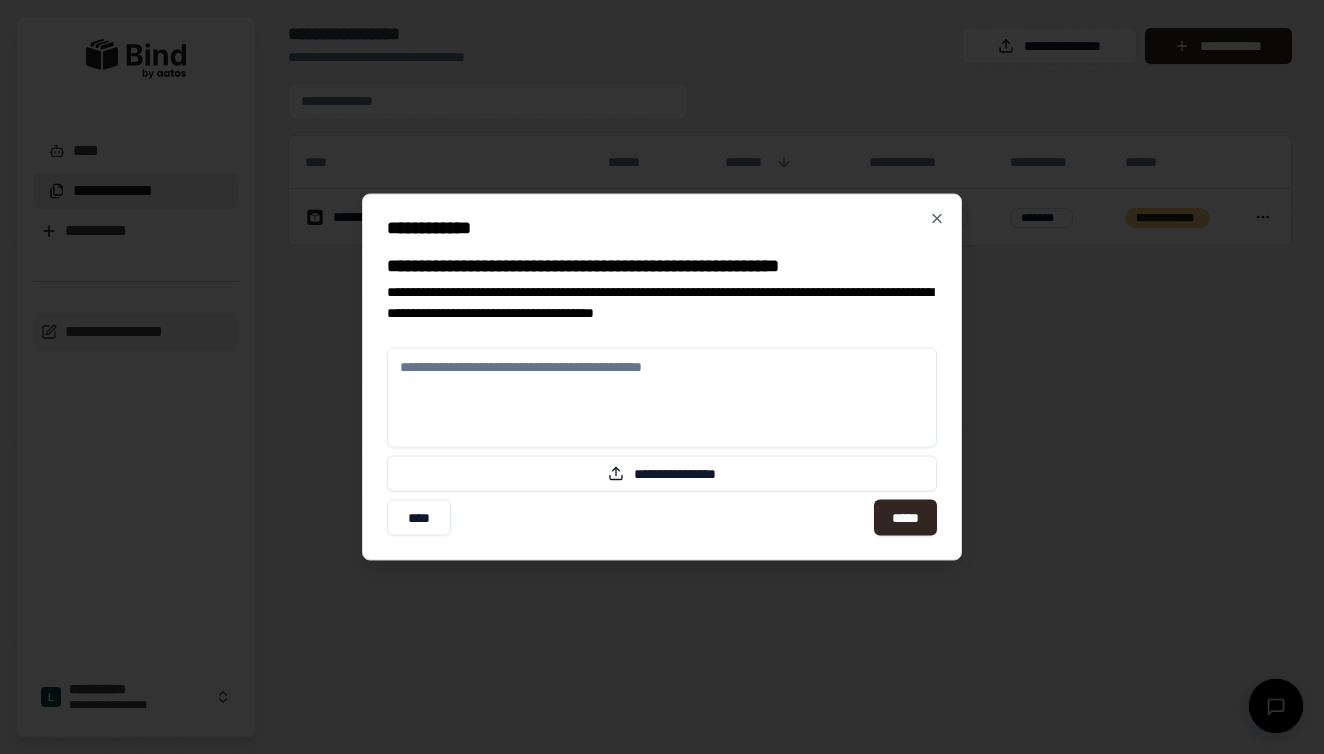 click at bounding box center [662, 398] 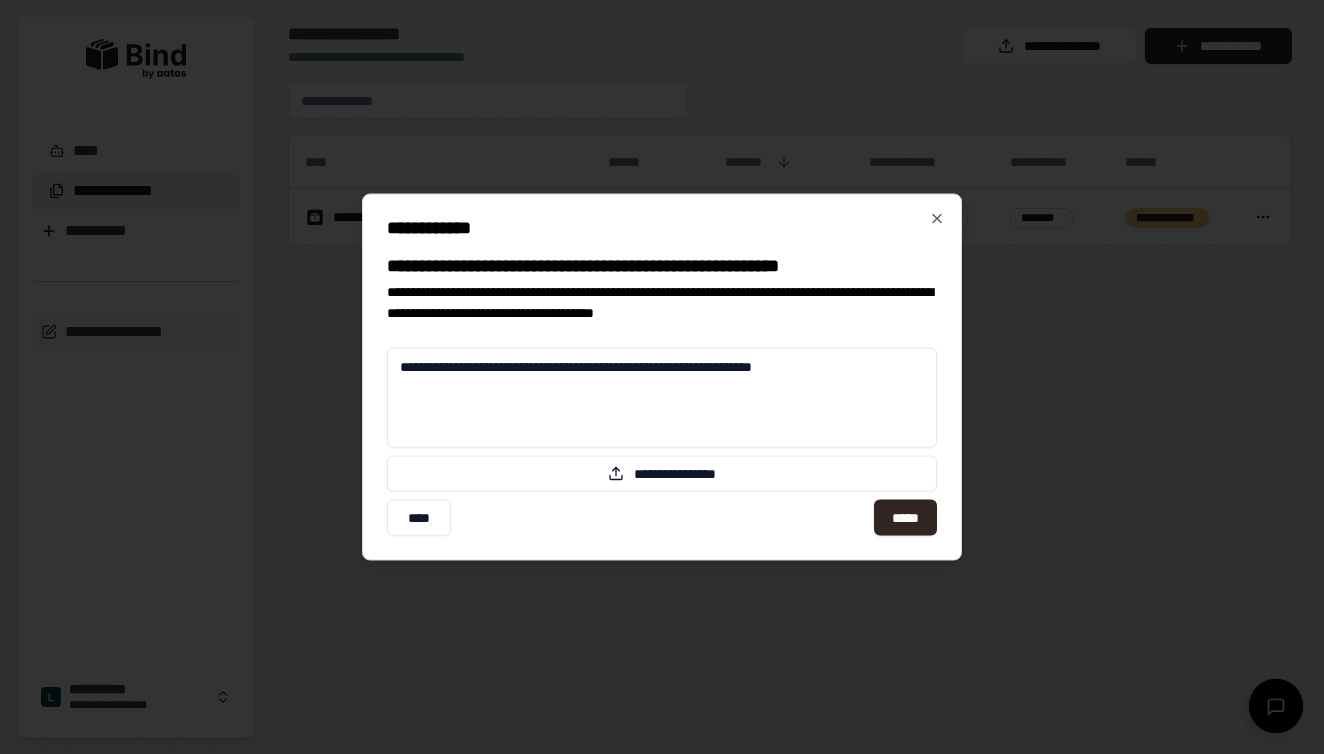 click on "**********" at bounding box center (662, 398) 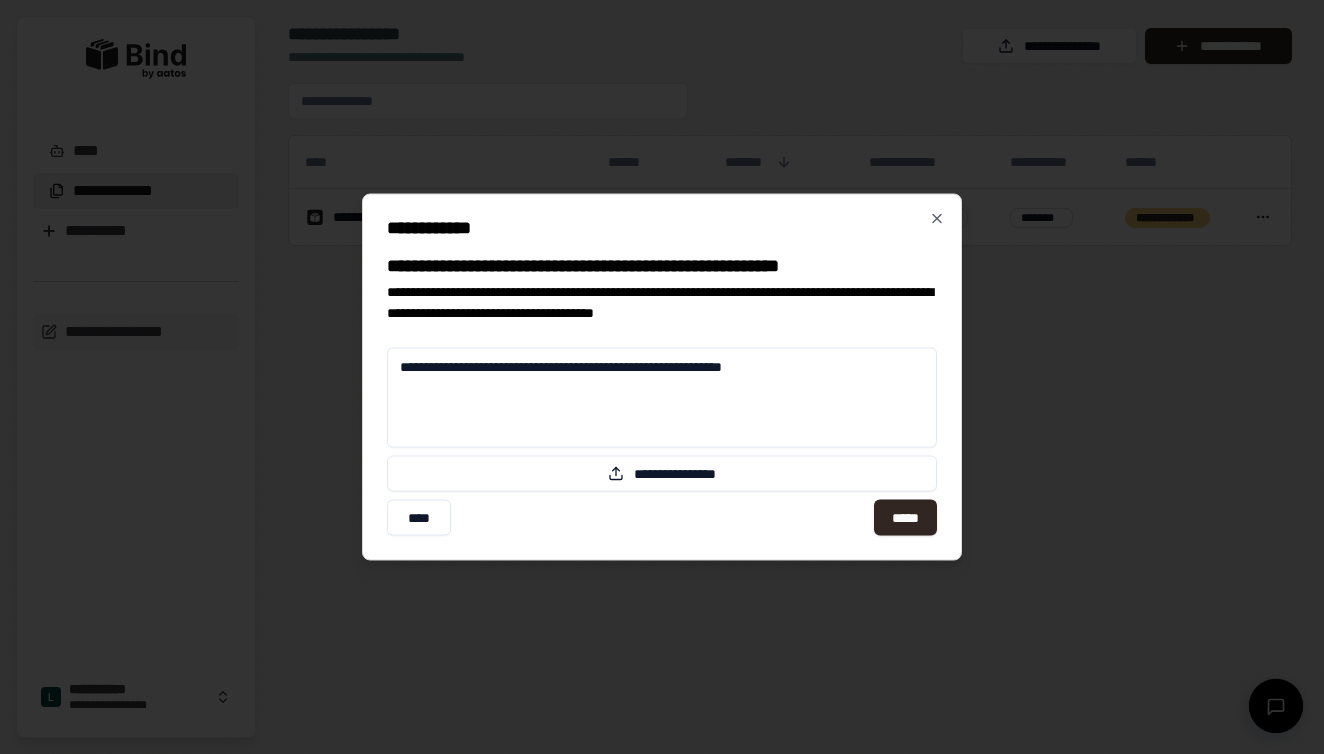click on "**********" at bounding box center (662, 398) 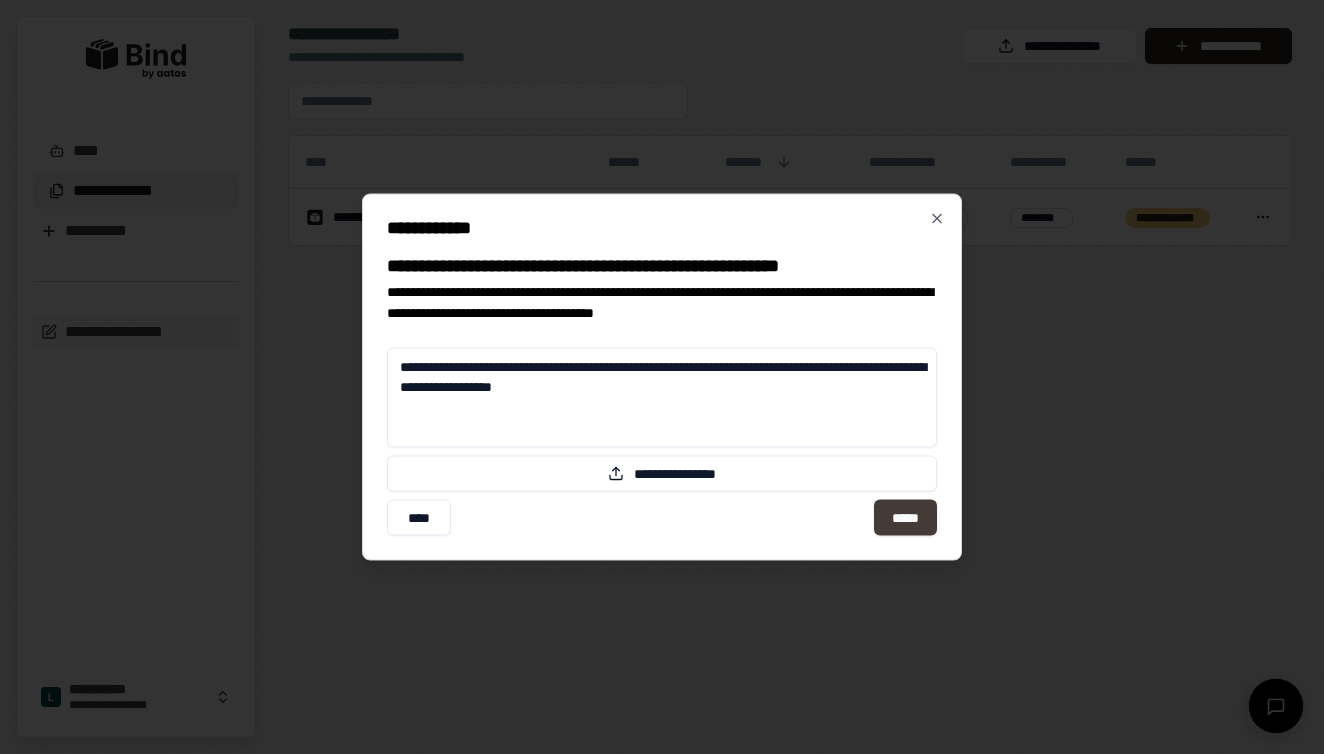 type on "**********" 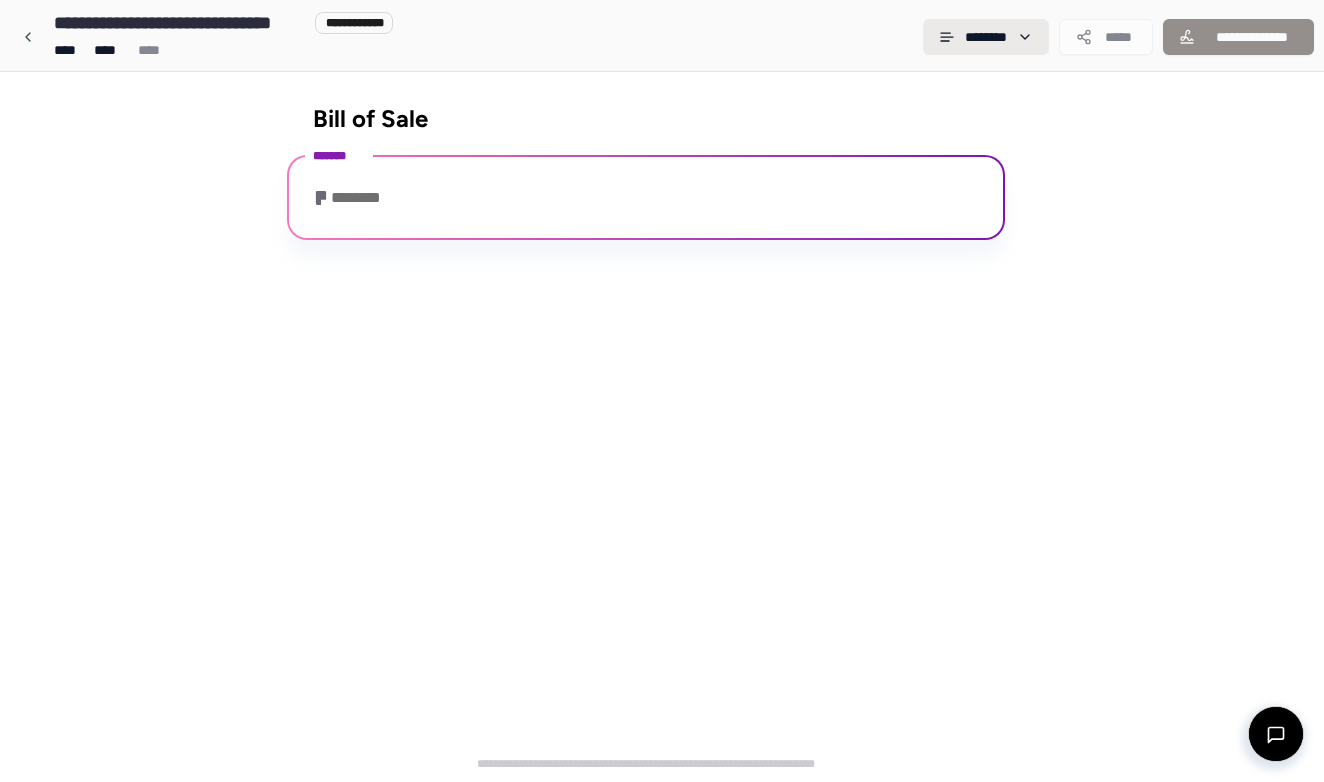 click on "**********" at bounding box center (662, 391) 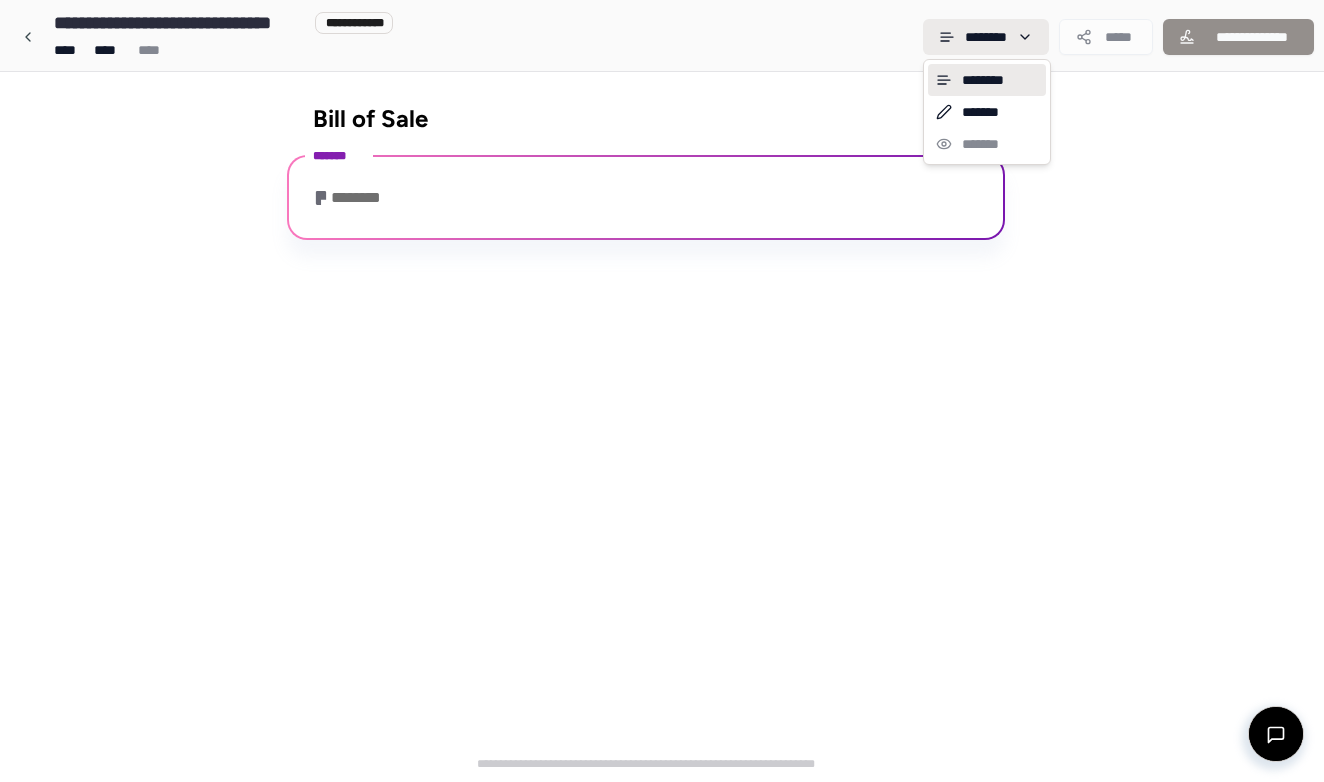click on "**********" at bounding box center (662, 391) 